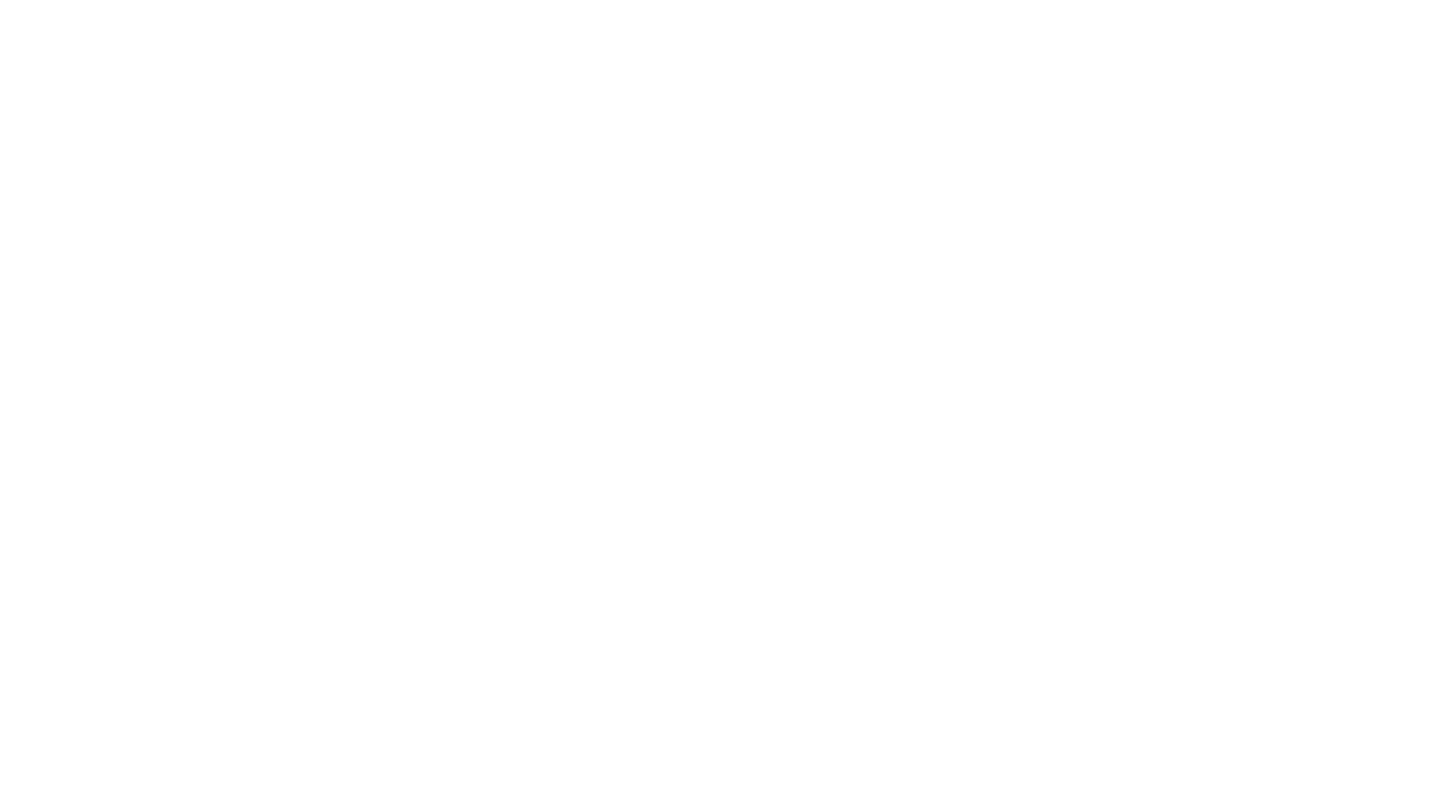 scroll, scrollTop: 0, scrollLeft: 0, axis: both 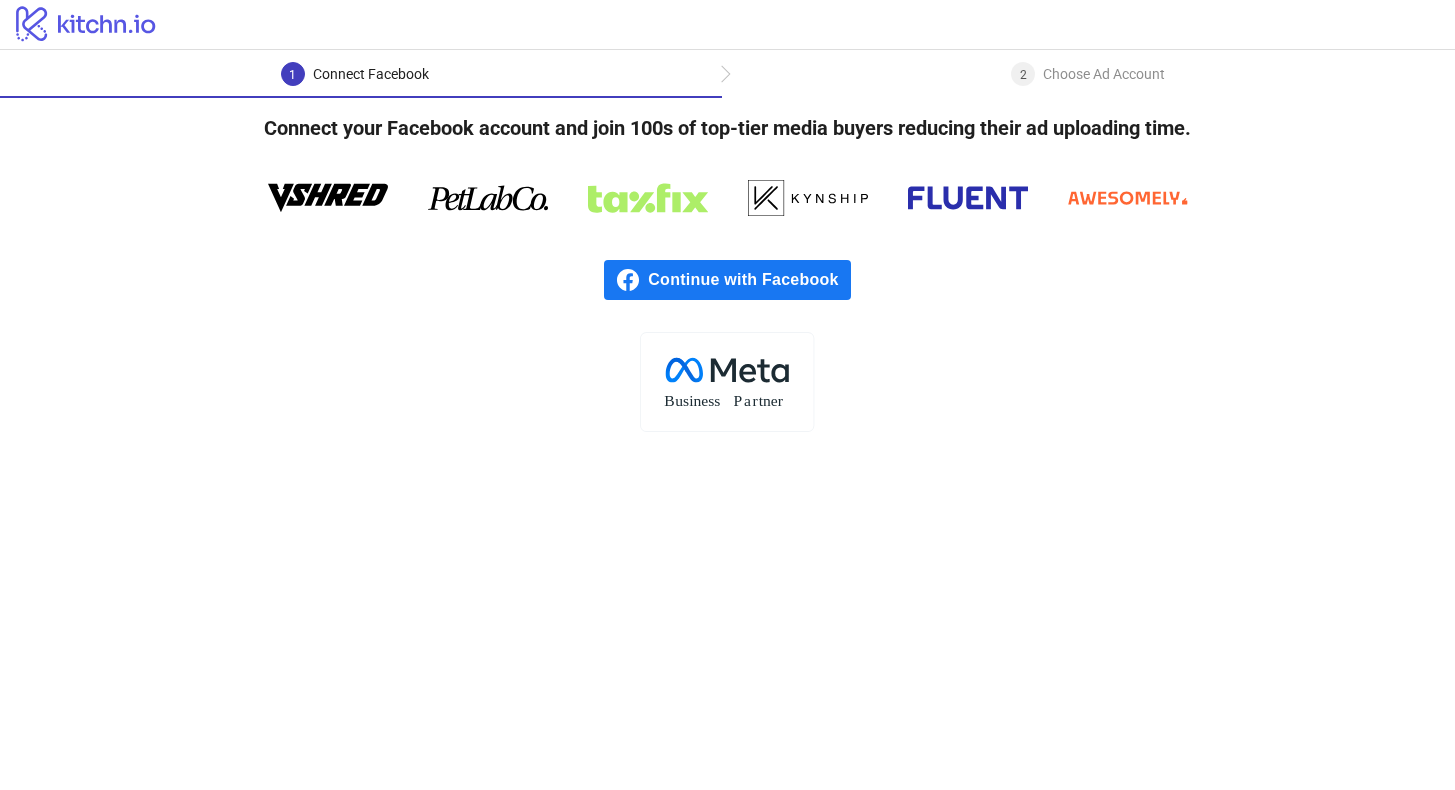 click on "Continue with Facebook" at bounding box center (749, 280) 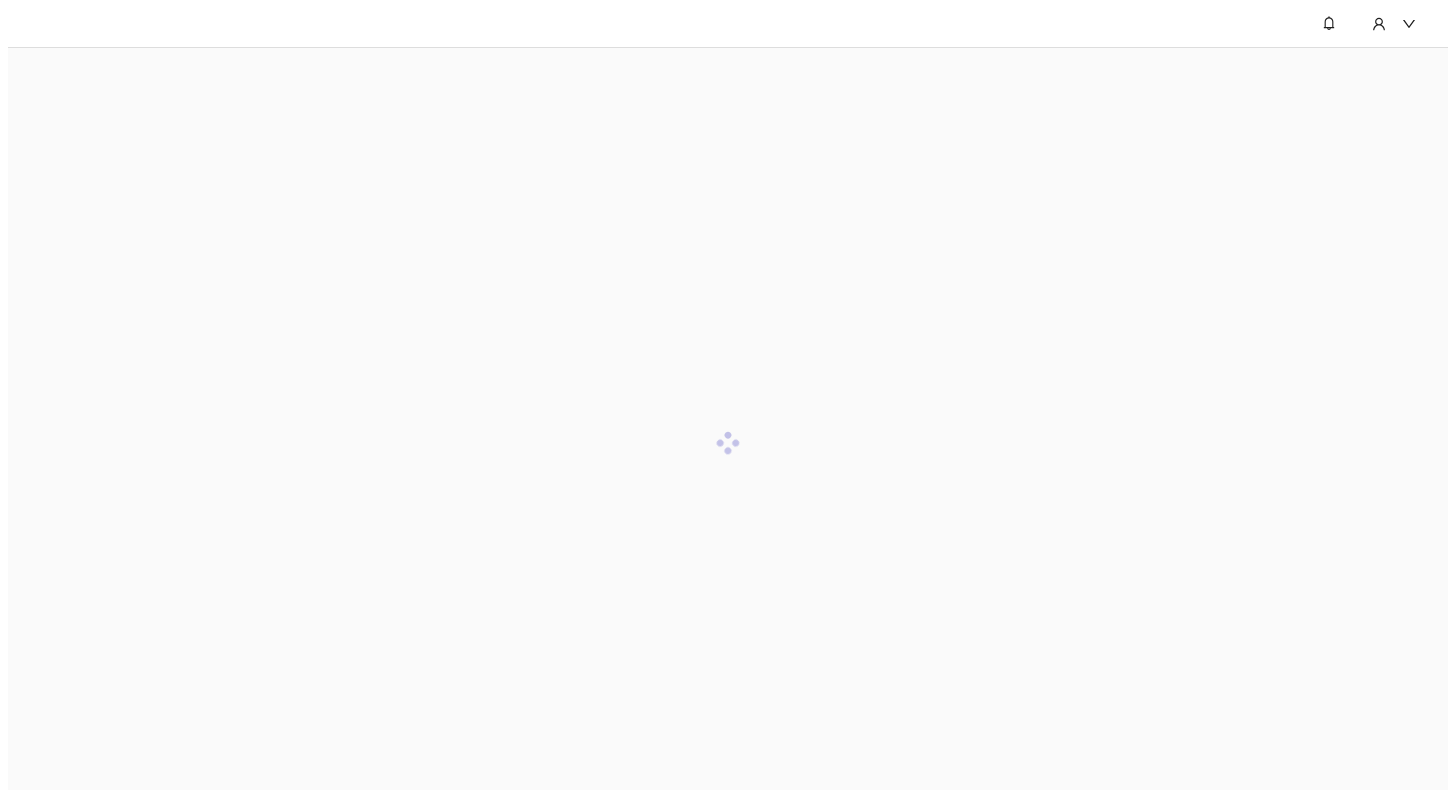 scroll, scrollTop: 0, scrollLeft: 0, axis: both 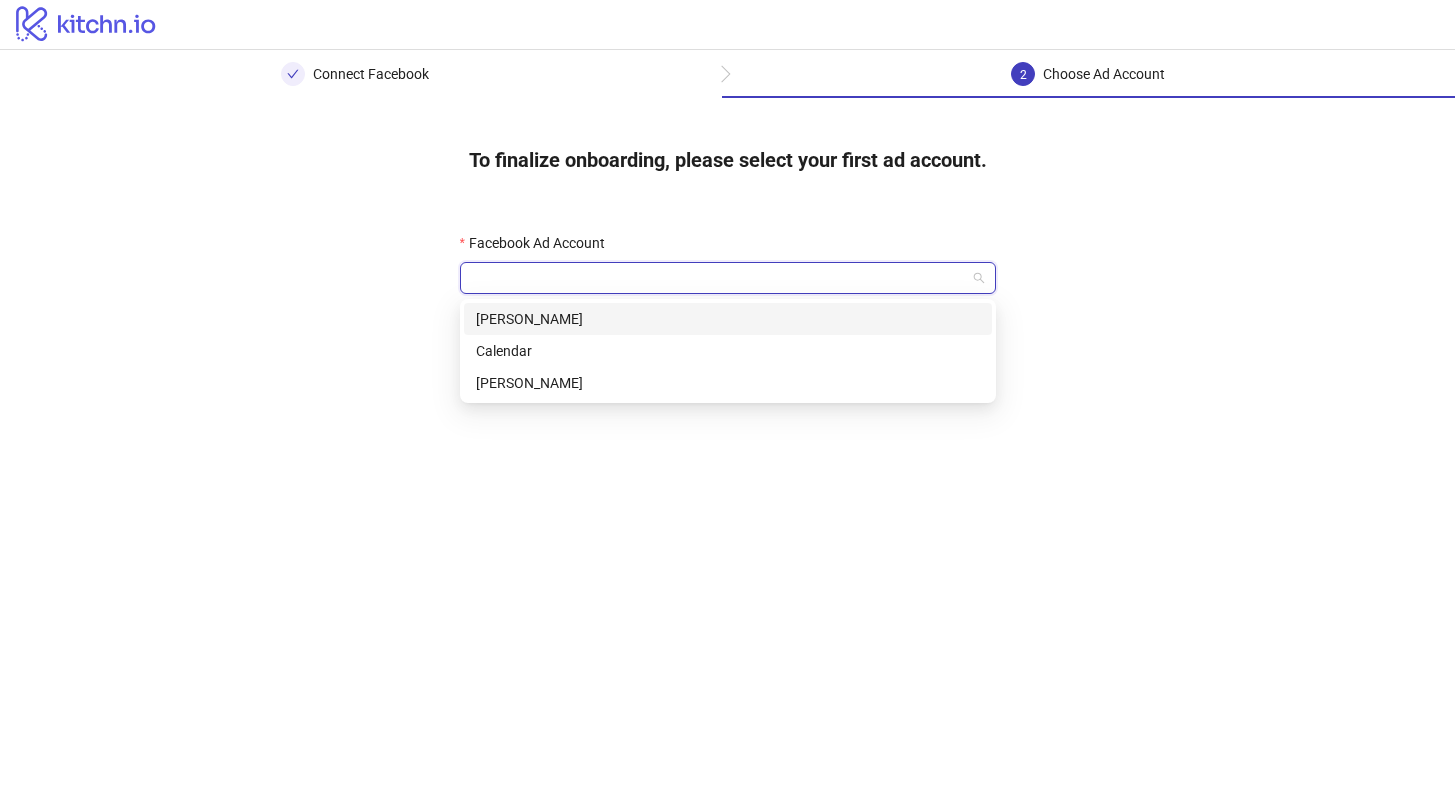 click on "Facebook Ad Account" at bounding box center [719, 278] 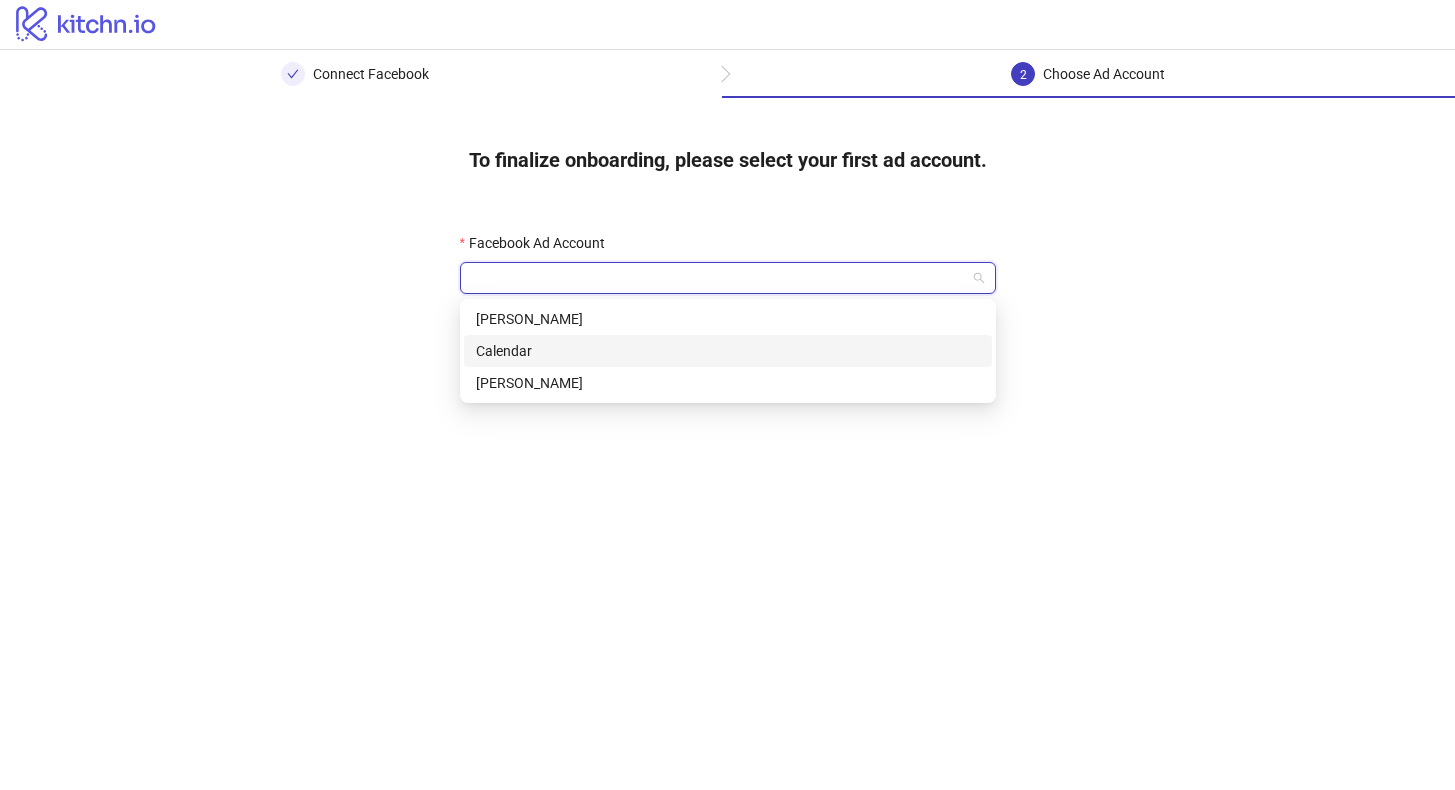 click on "Calendar" at bounding box center [728, 351] 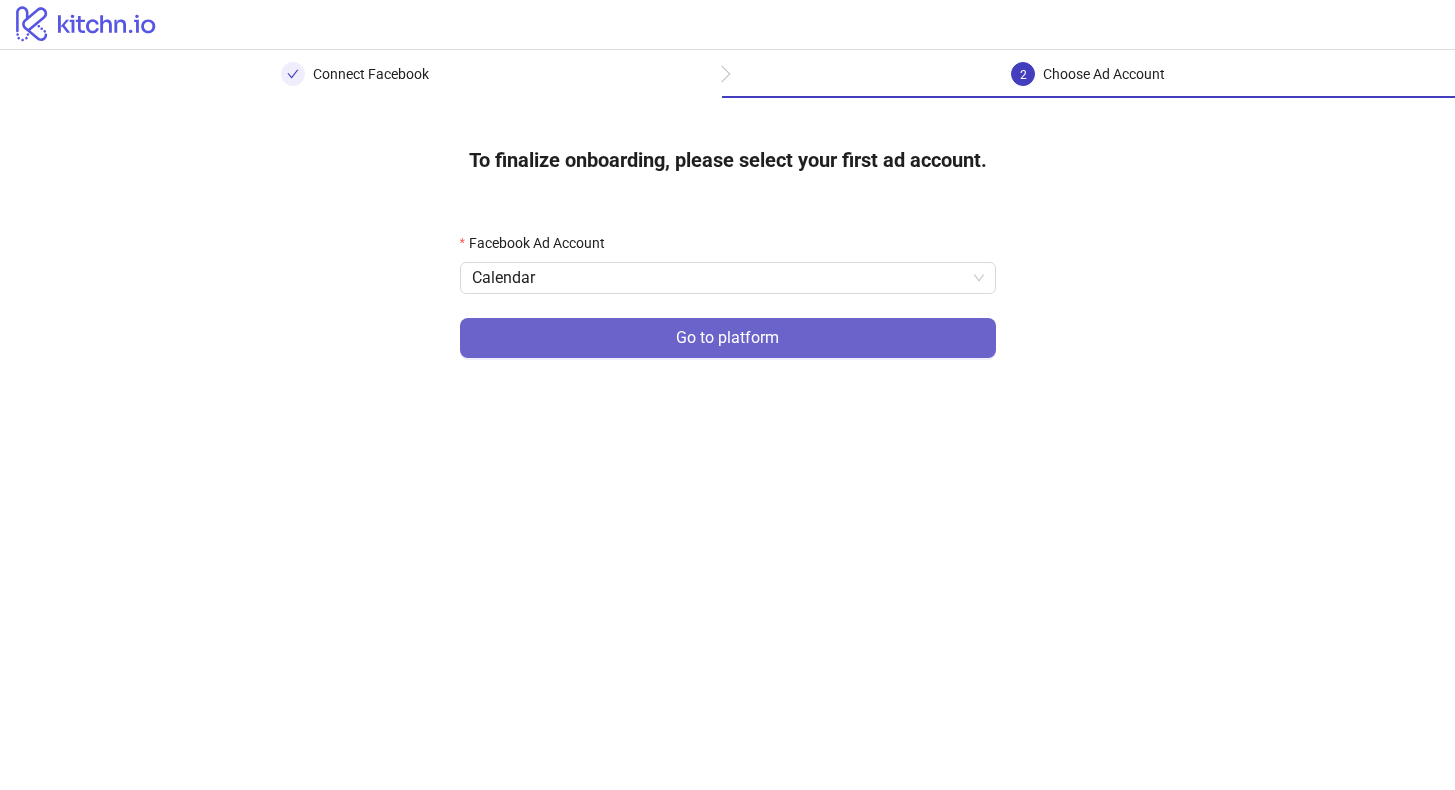 click on "Go to platform" at bounding box center [727, 338] 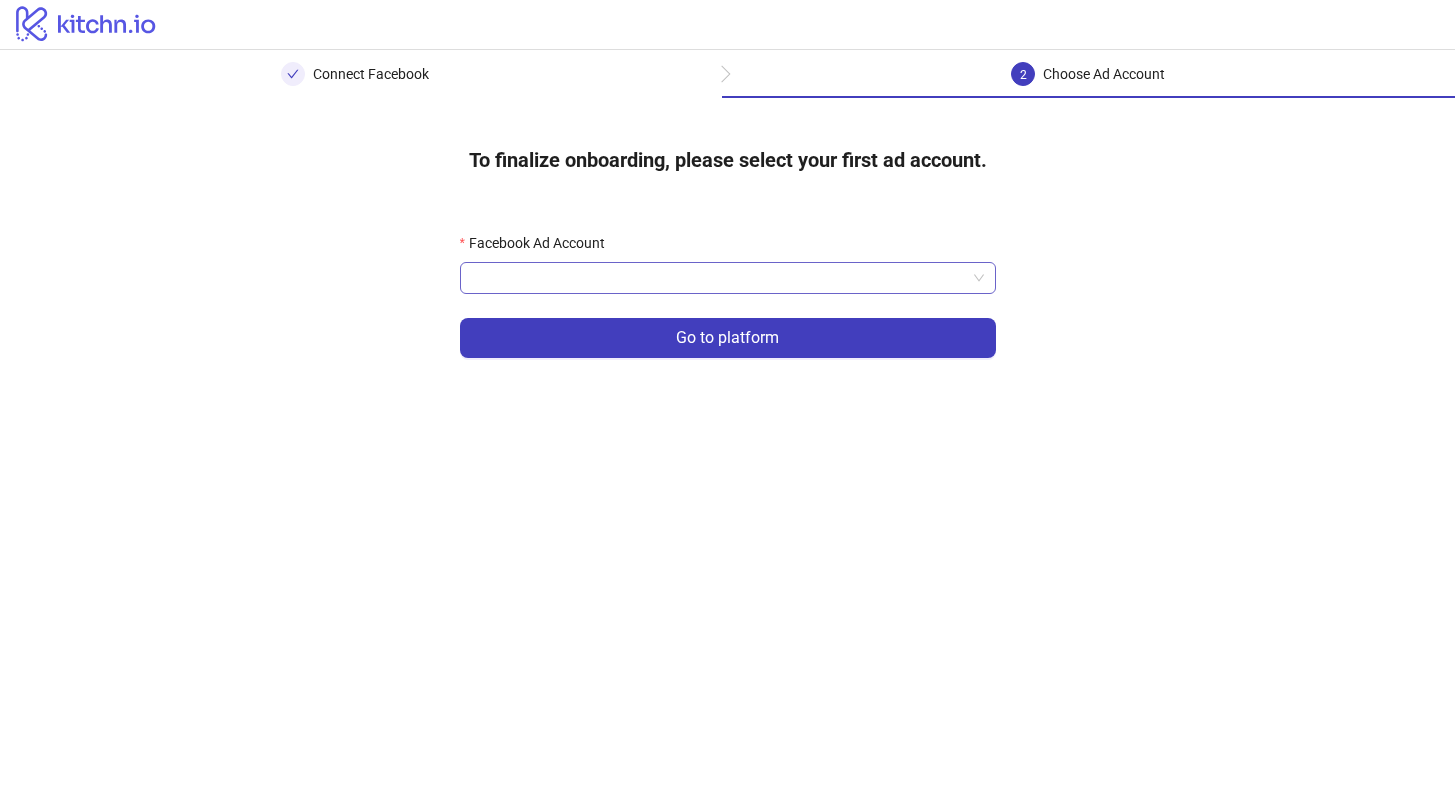 click at bounding box center (728, 278) 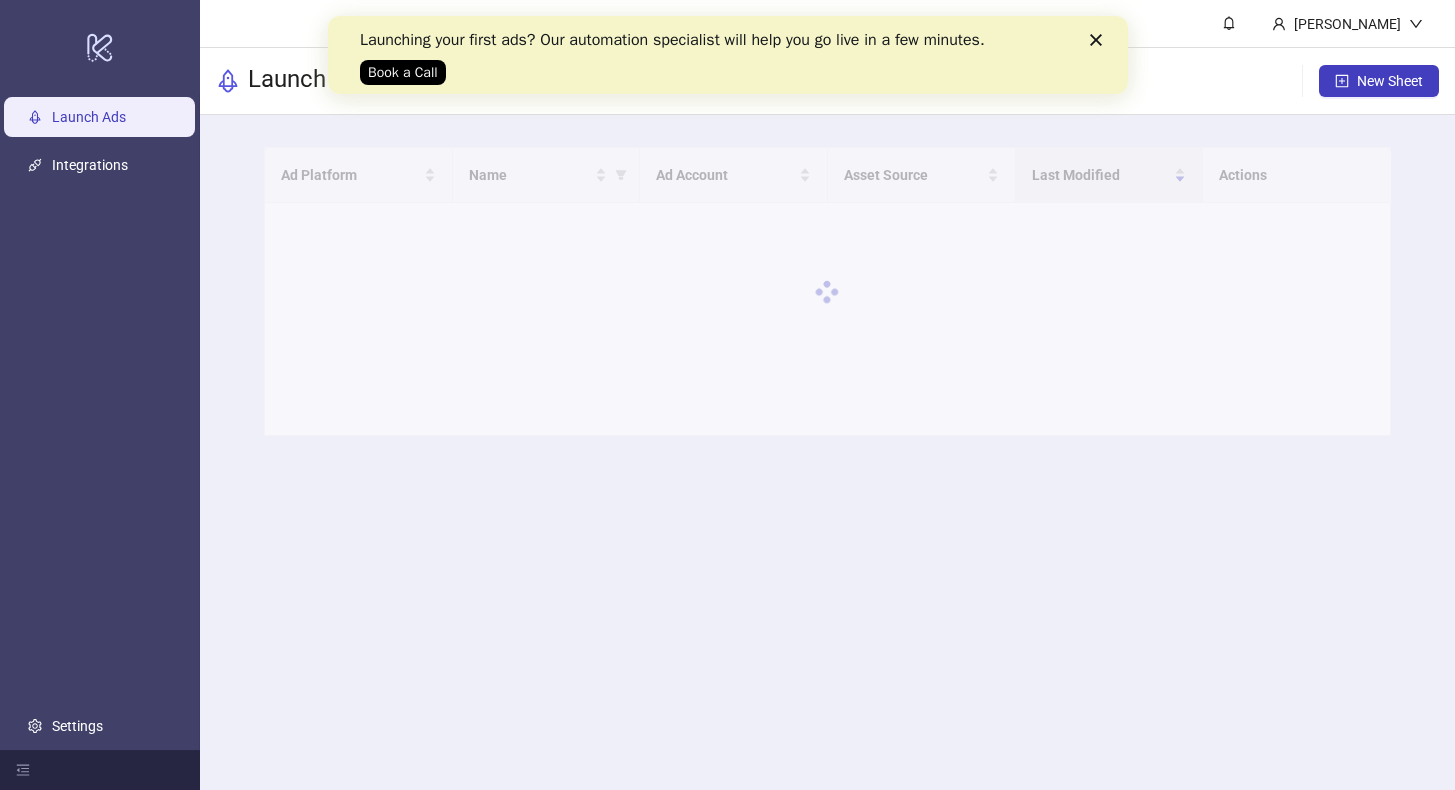 scroll, scrollTop: 0, scrollLeft: 0, axis: both 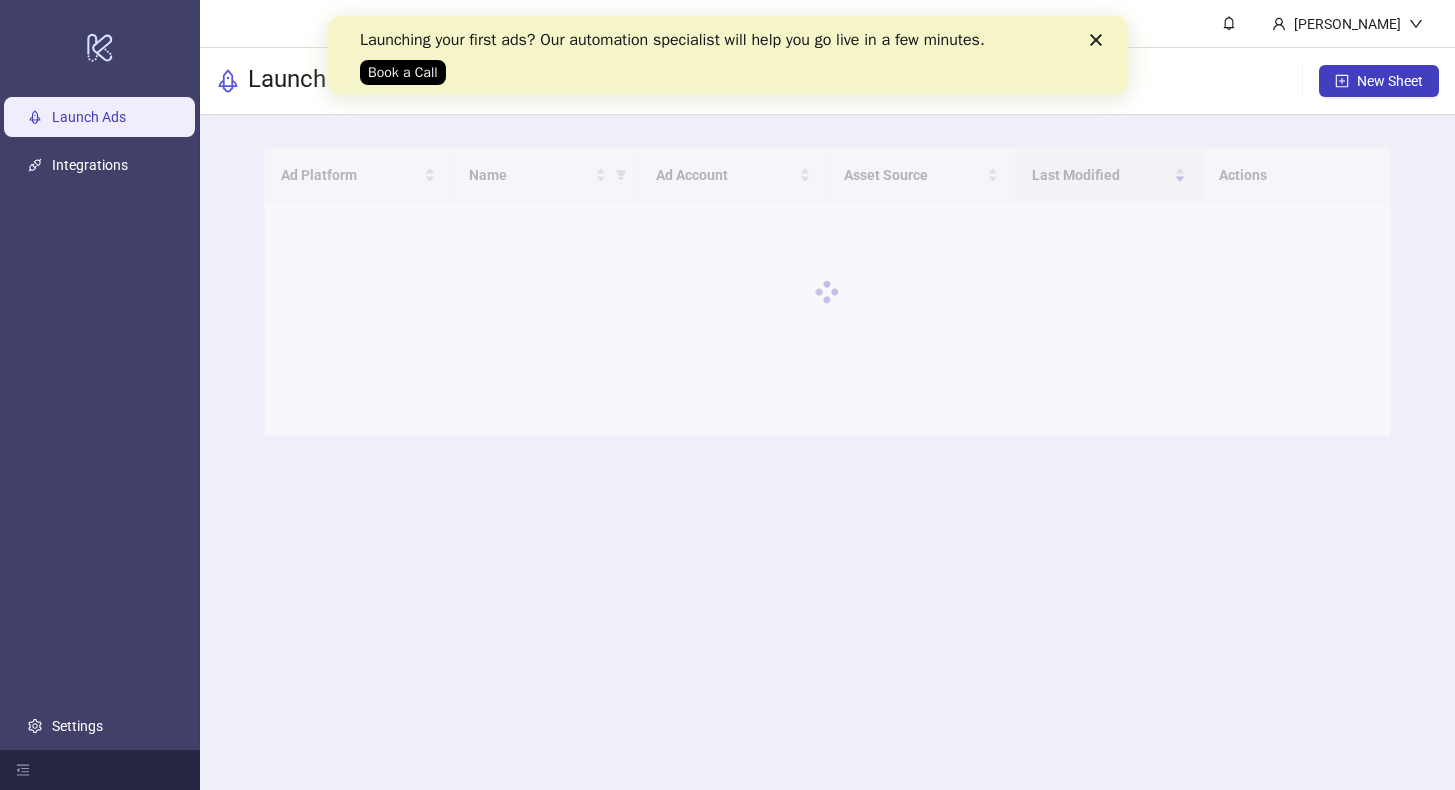 click on "Launching your first ads? Our automation specialist will help you go live in a few minutes. Book a Call" at bounding box center (727, 55) 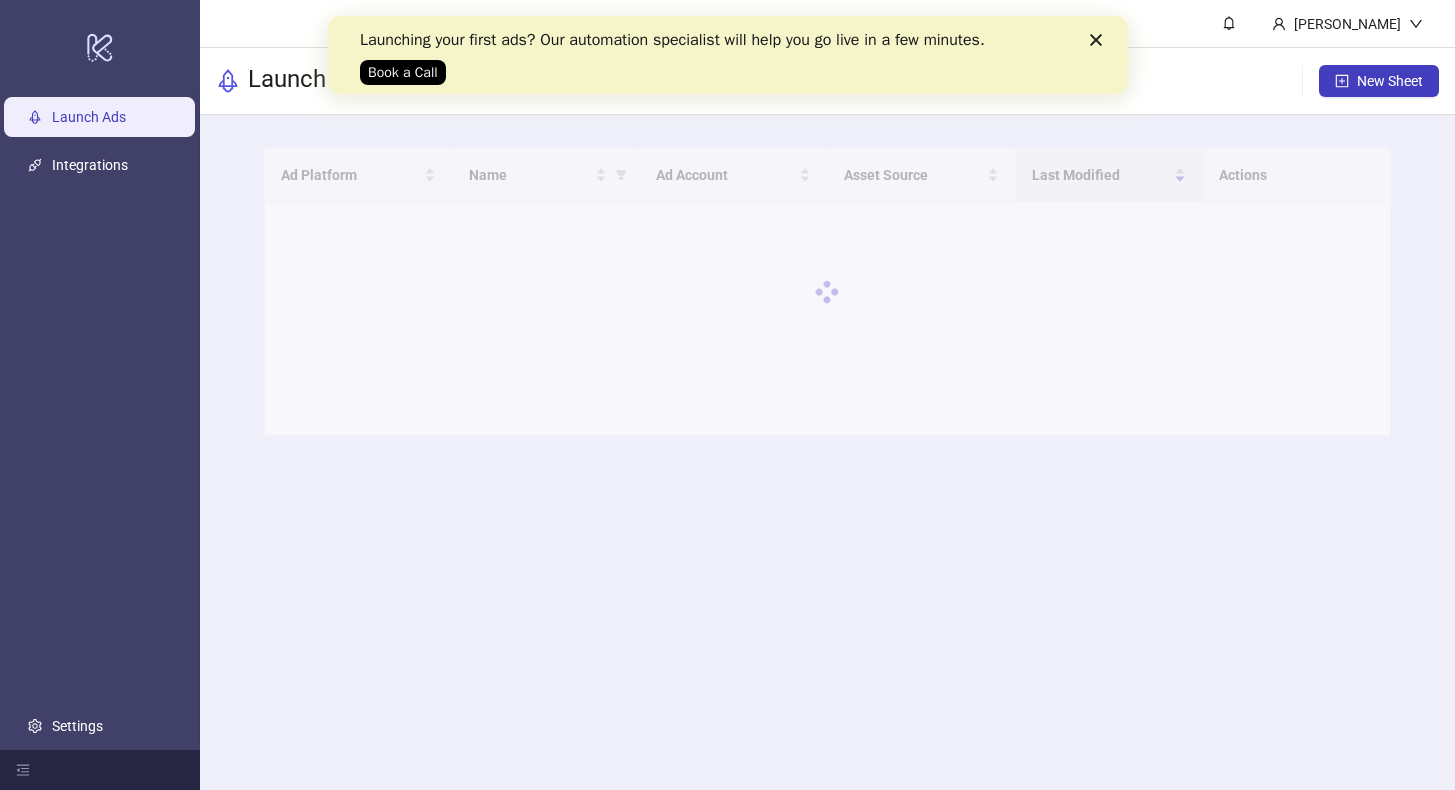 click on "Launching your first ads? Our automation specialist will help you go live in a few minutes. Book a Call" at bounding box center [727, 55] 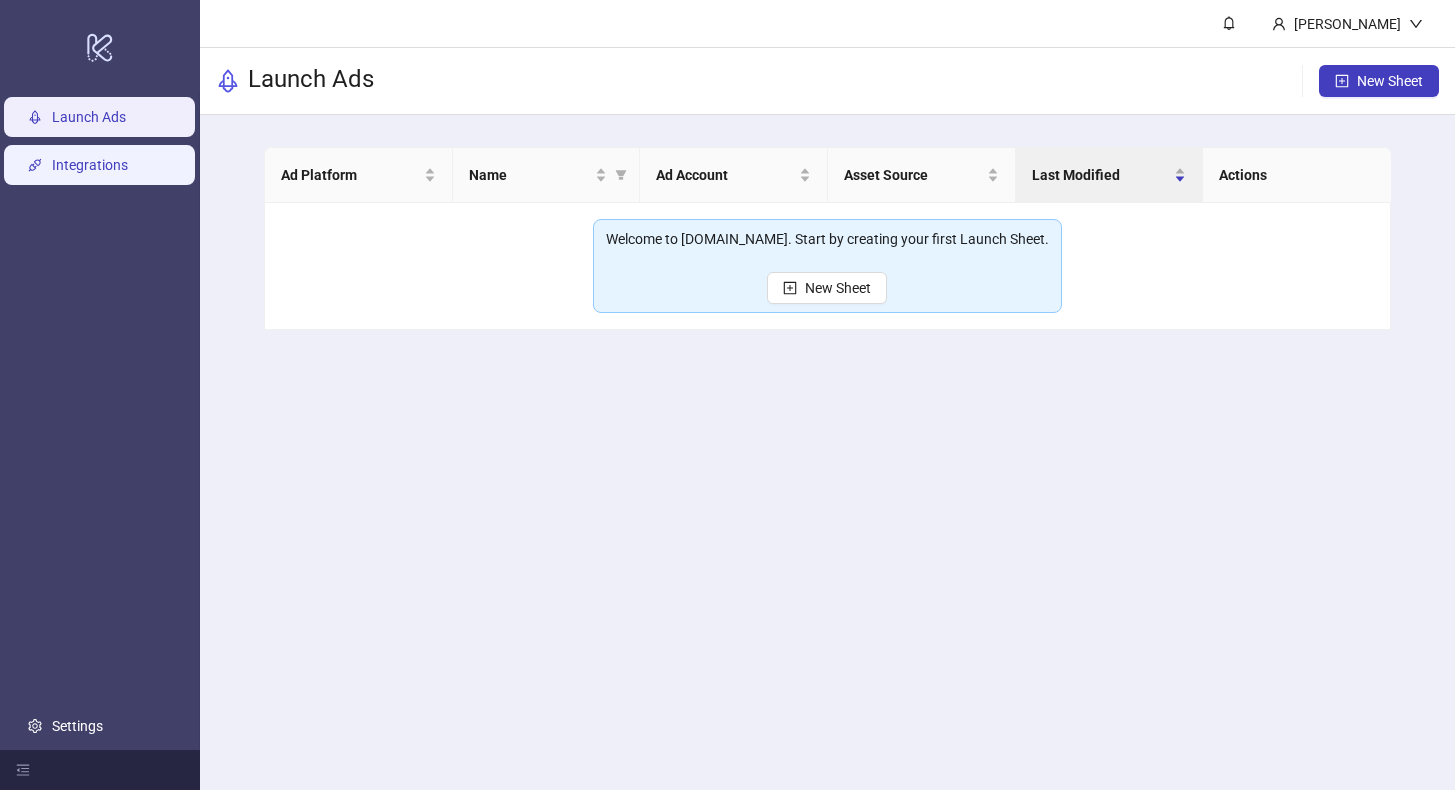 click on "Integrations" at bounding box center [90, 165] 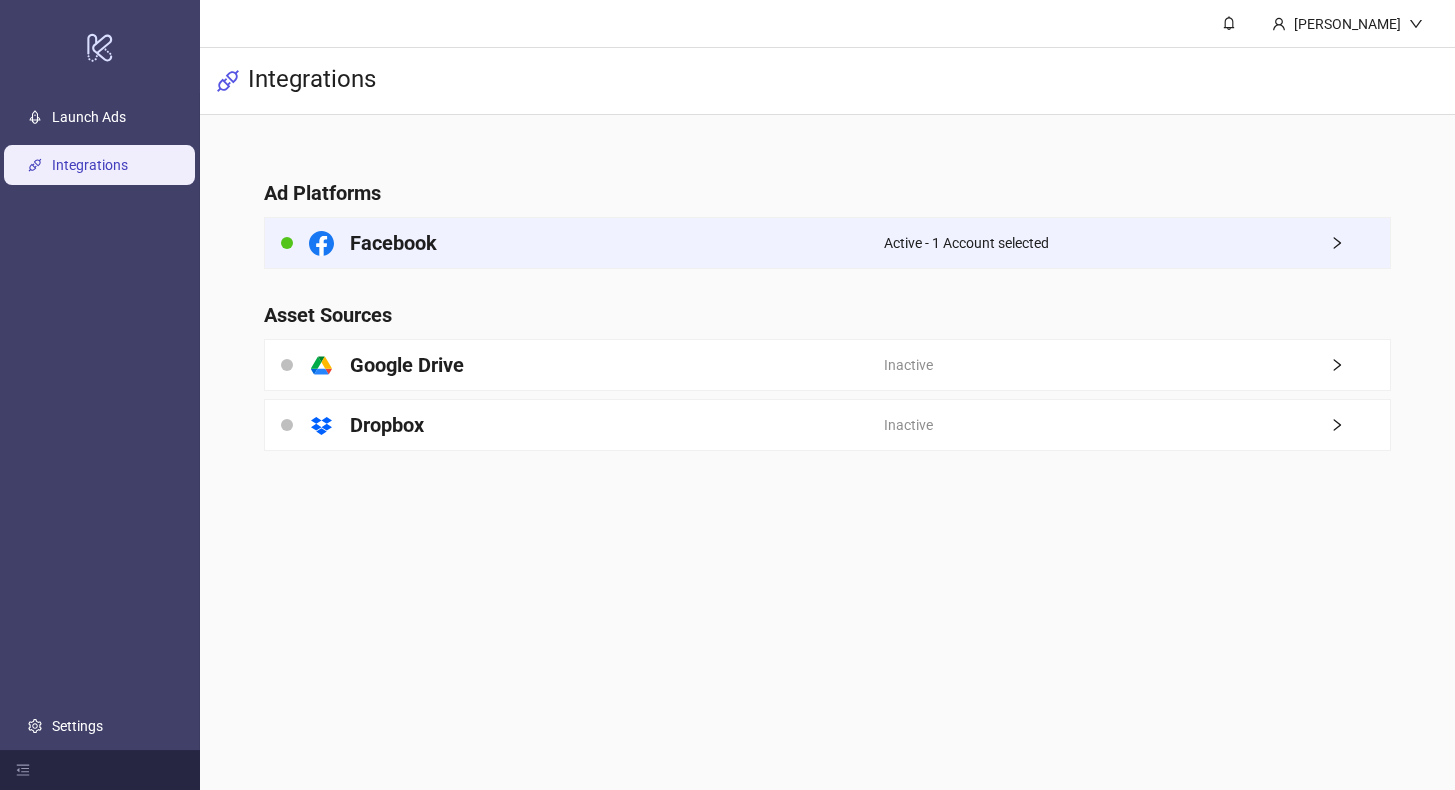 click on "Facebook" at bounding box center (574, 243) 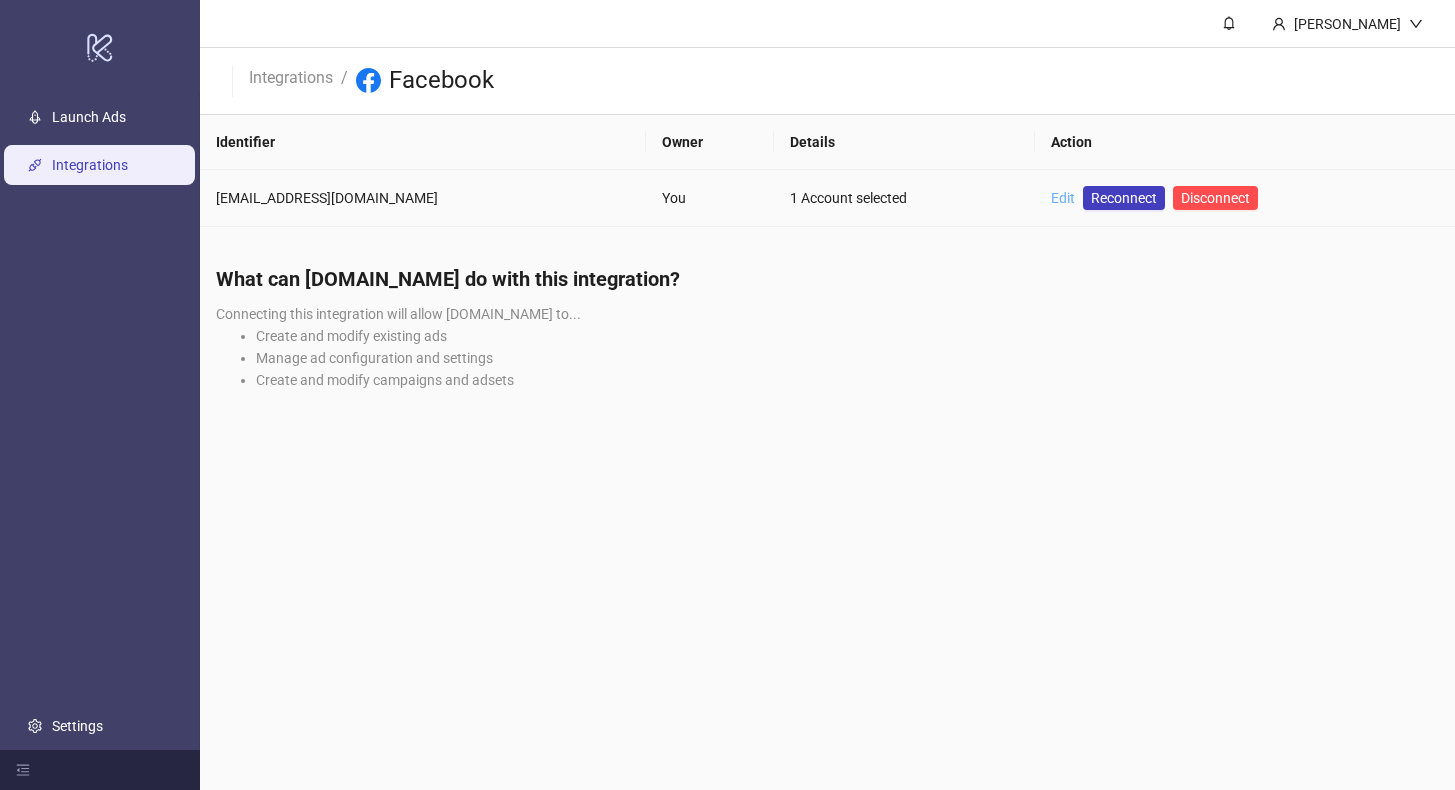 click on "Edit" at bounding box center [1063, 198] 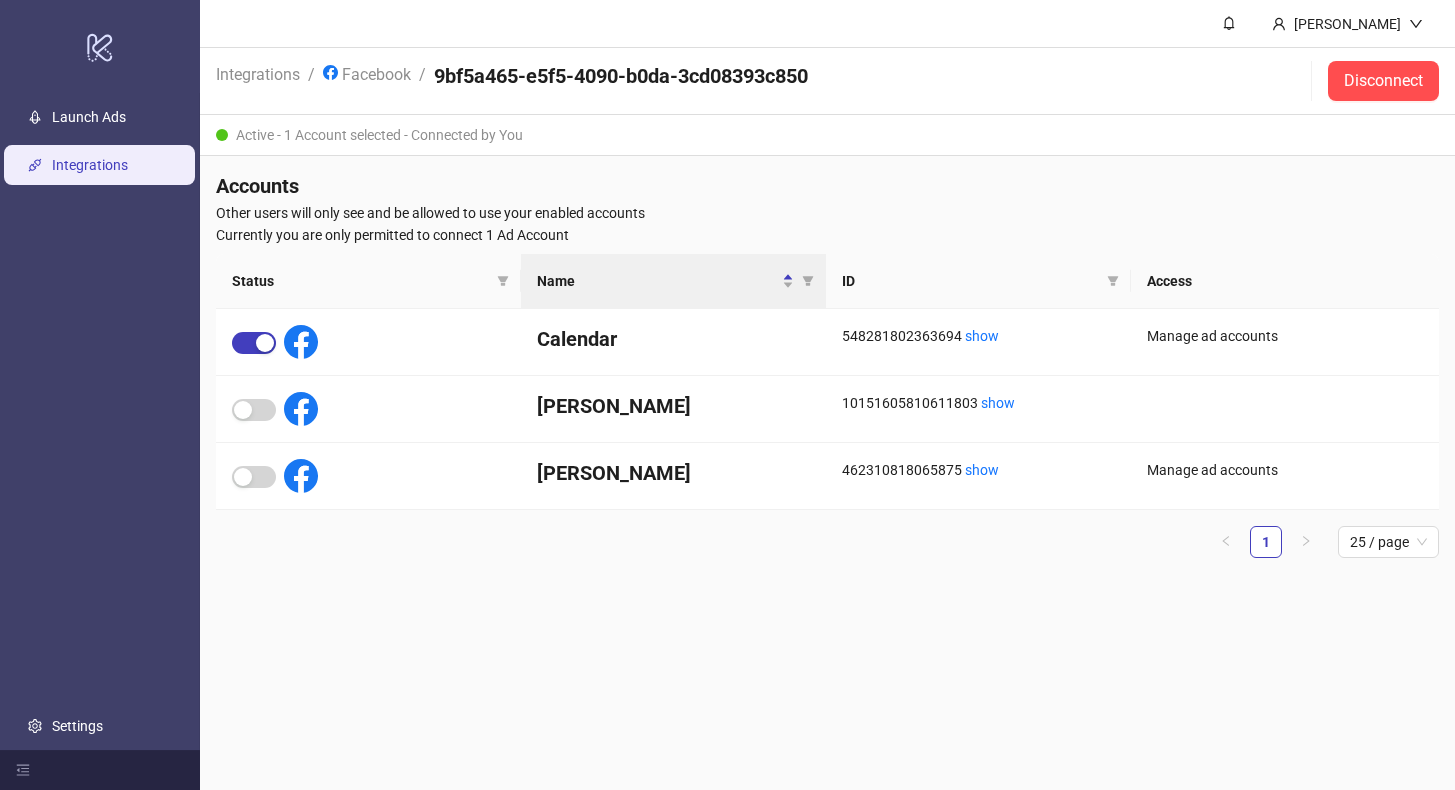 click on "Integrations" at bounding box center (90, 165) 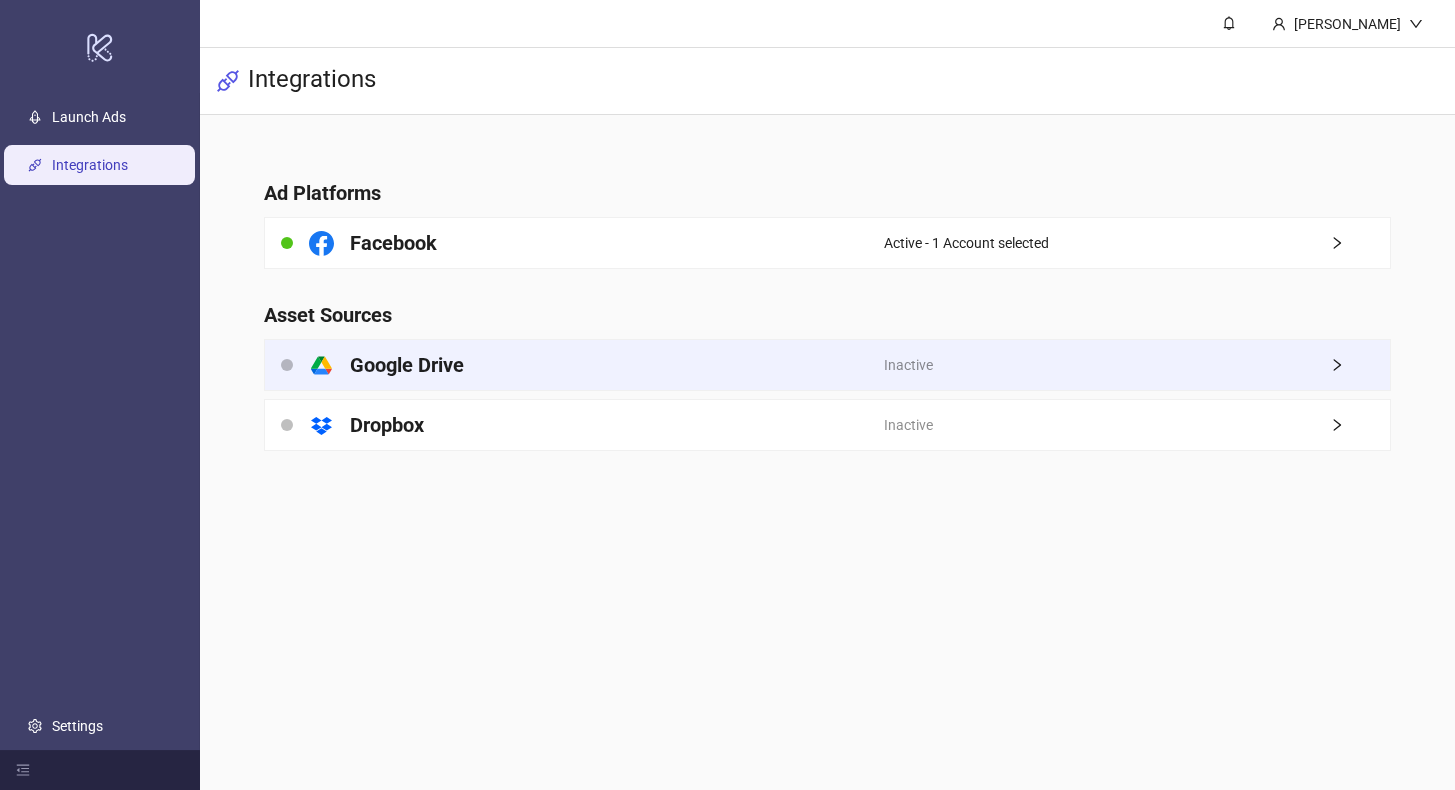 click on "Google Drive" at bounding box center [407, 365] 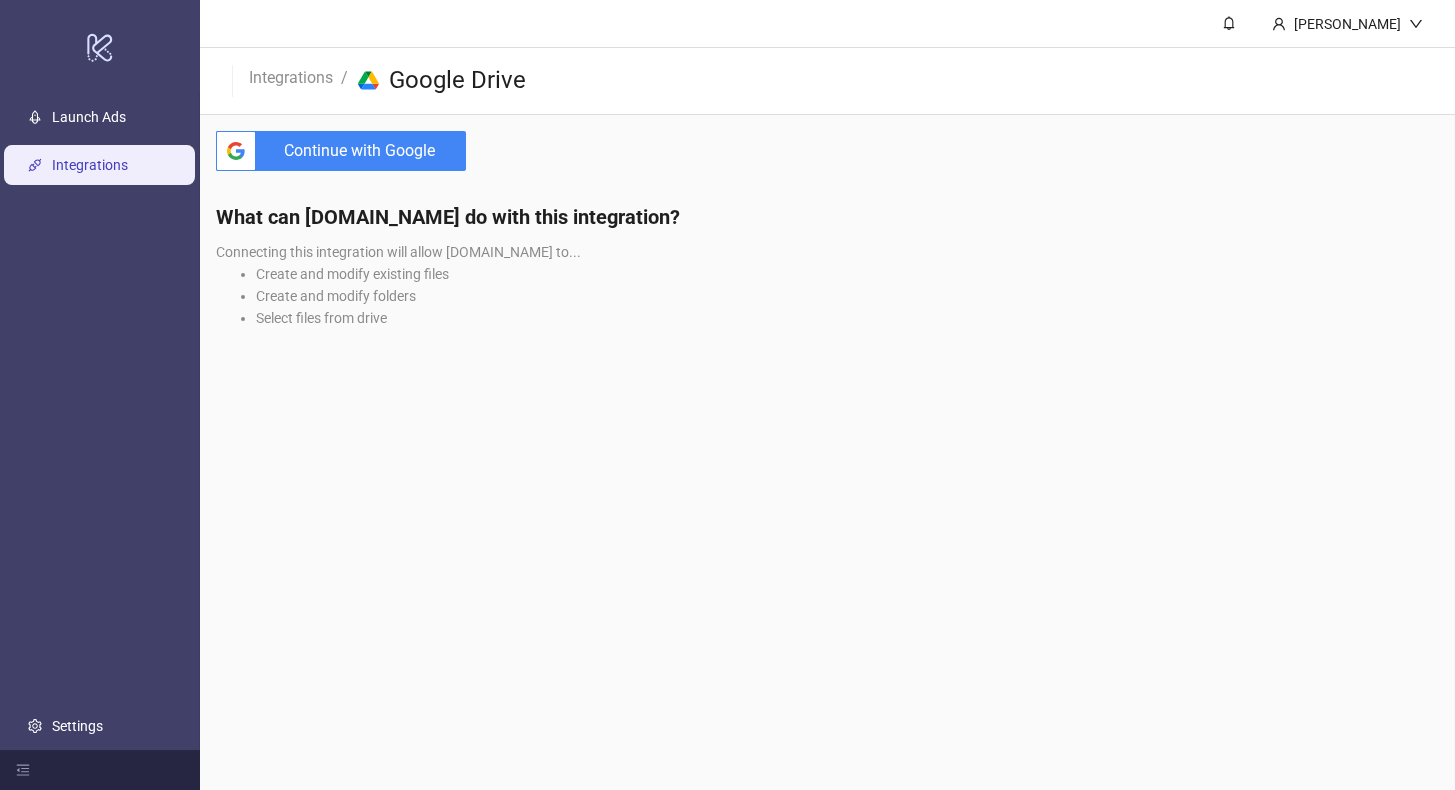 click on "Continue with Google" at bounding box center [365, 151] 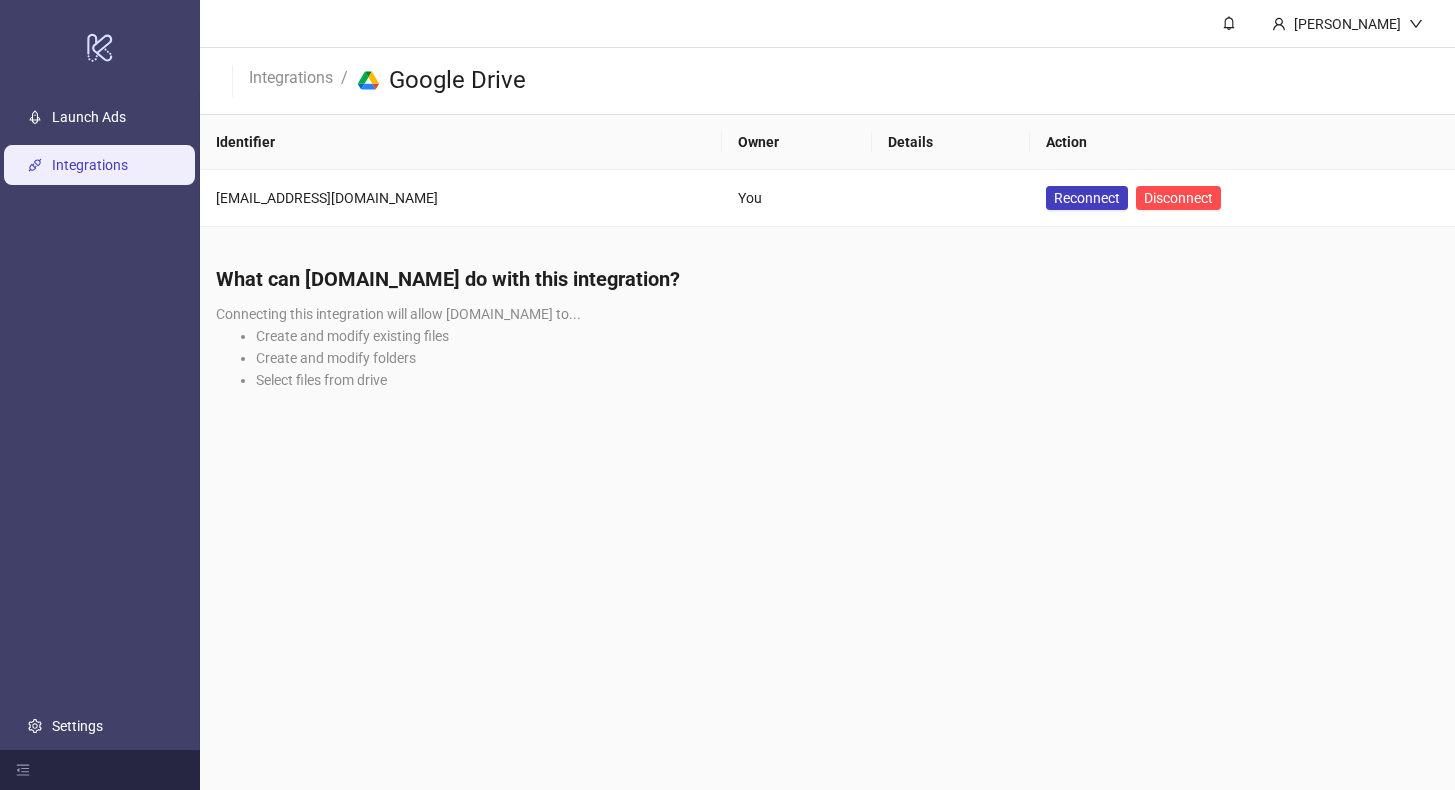 click on "Integrations" at bounding box center (90, 165) 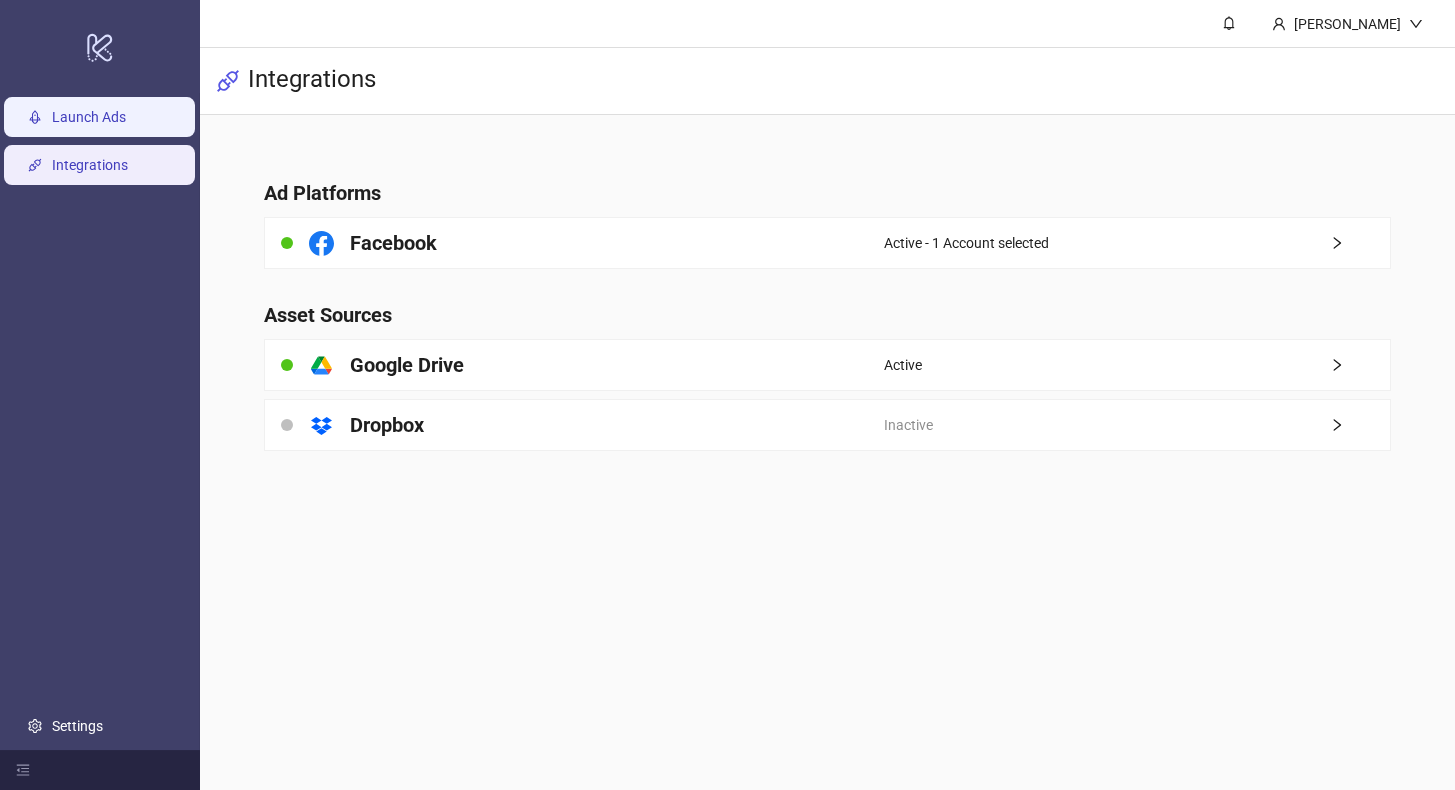 click on "Launch Ads" at bounding box center [89, 117] 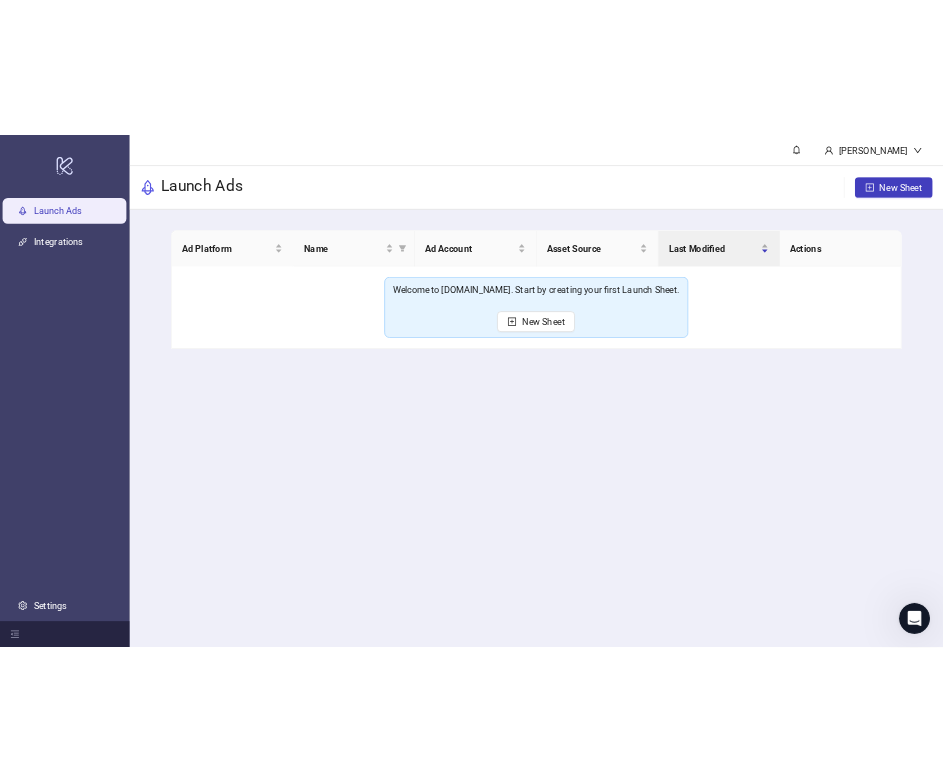 scroll, scrollTop: 0, scrollLeft: 0, axis: both 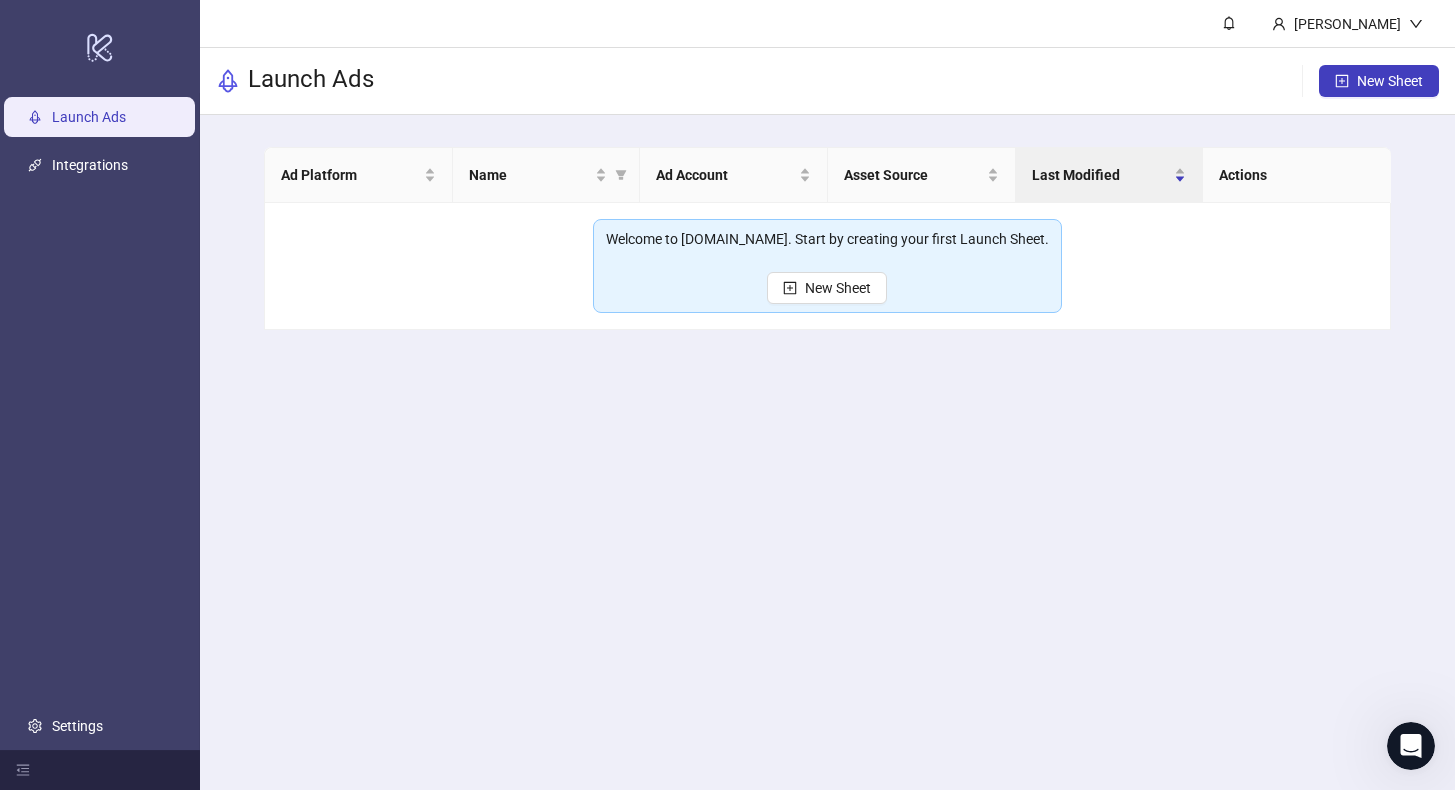 click on "Miranda Rehnborg Launch Ads New Sheet Ad Platform Name Ad Account Asset Source Last Modified Actions             Welcome to Kitchn.io. Start by creating your first Launch Sheet. New Sheet" at bounding box center [827, 395] 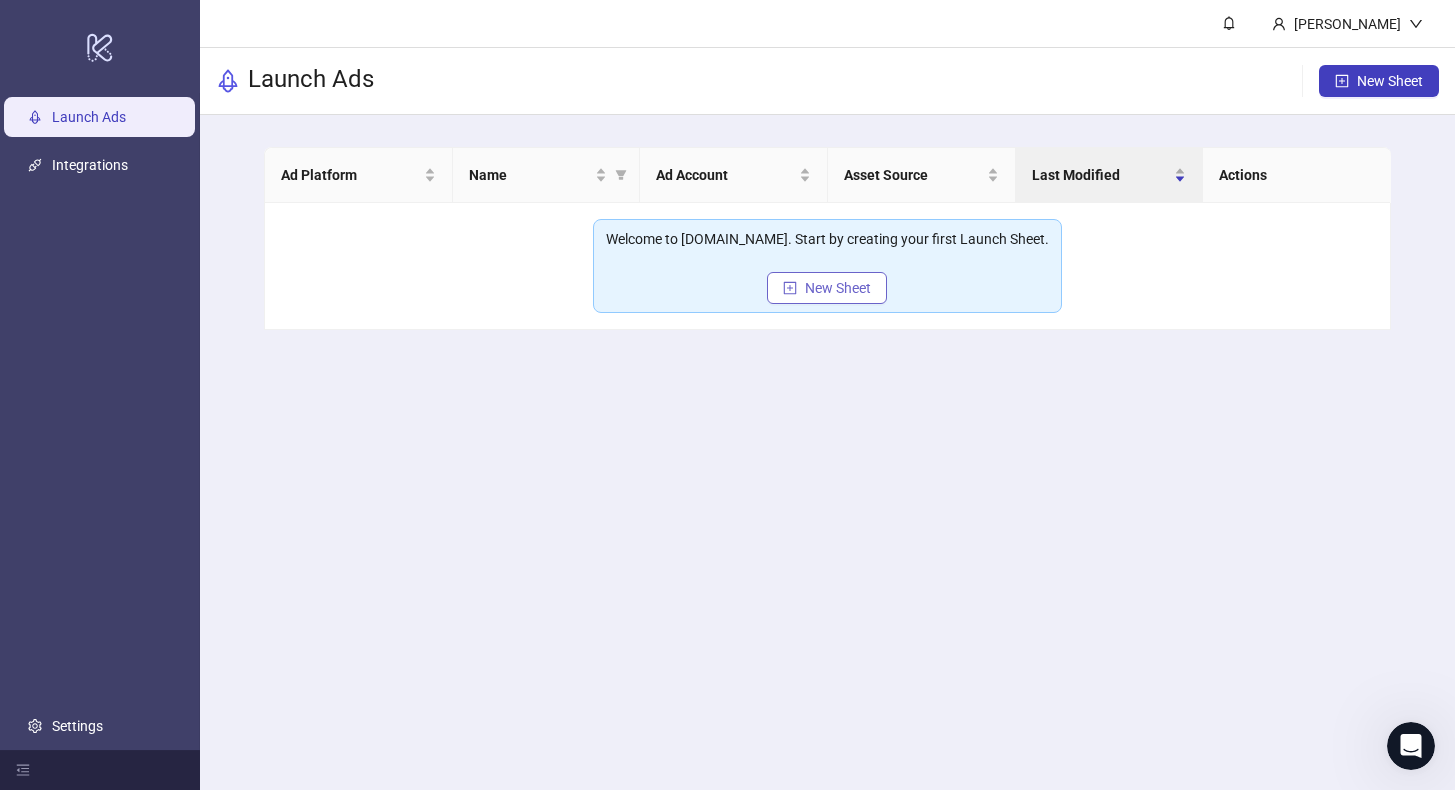 click on "New Sheet" at bounding box center (827, 288) 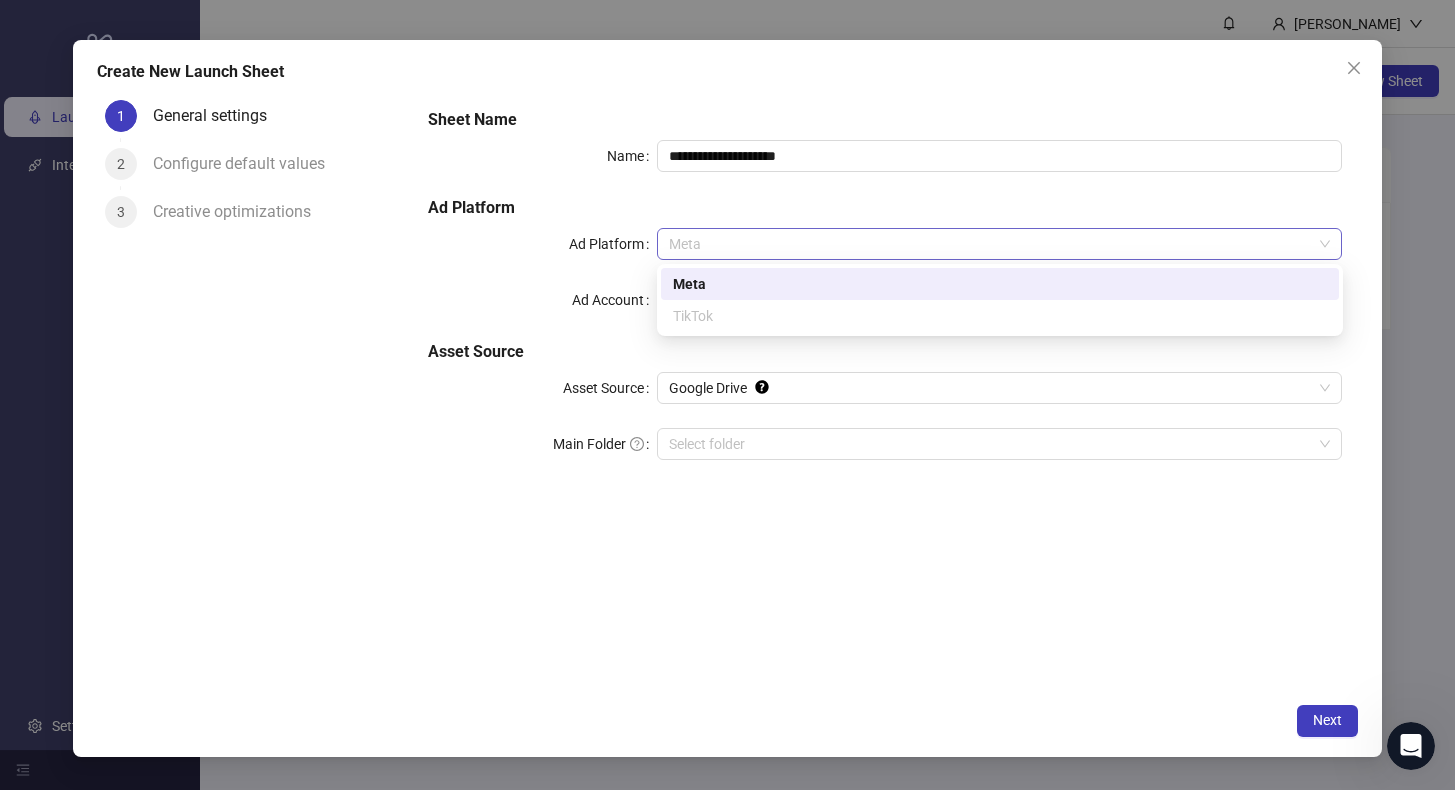 click on "Meta" at bounding box center [1000, 244] 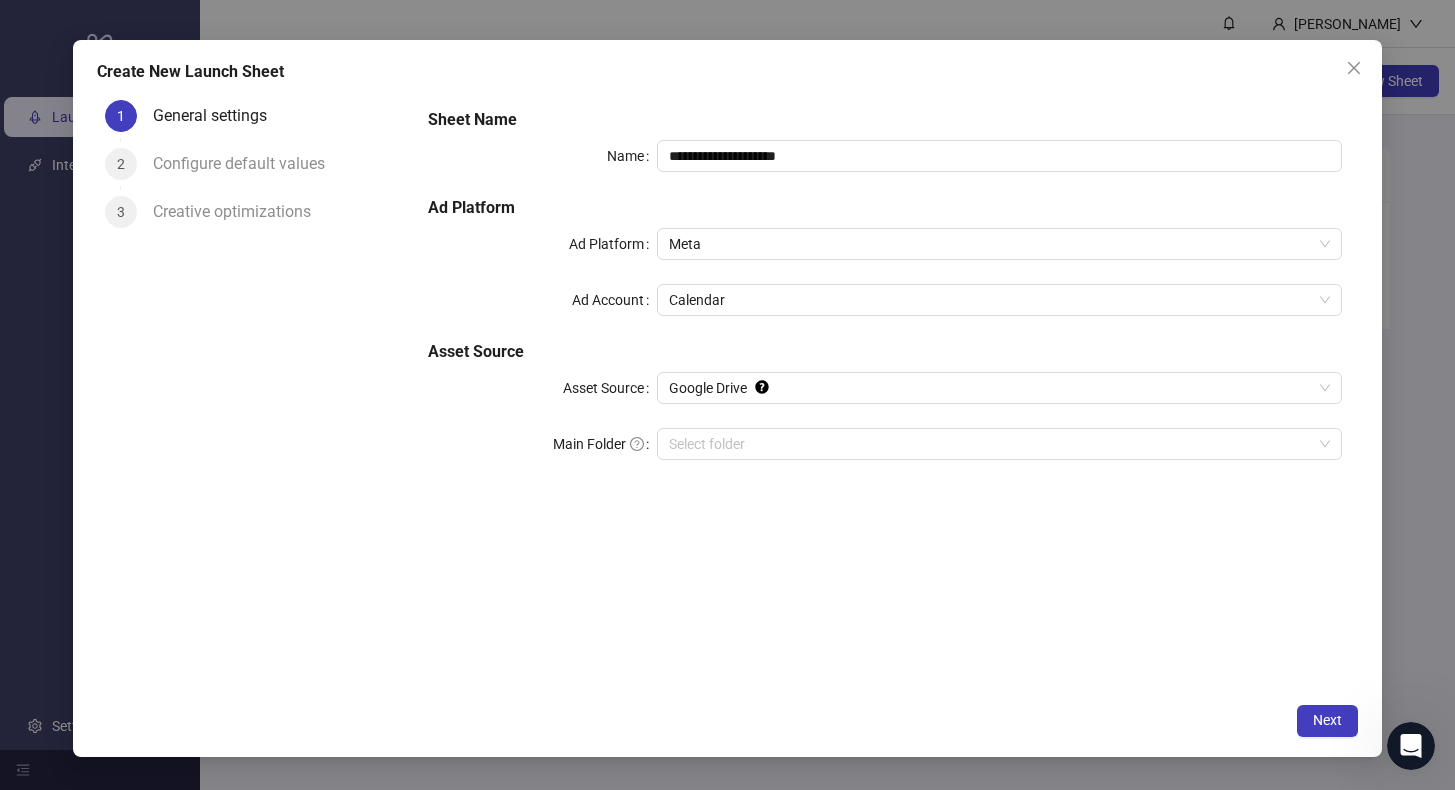 click on "Ad Platform" at bounding box center (885, 208) 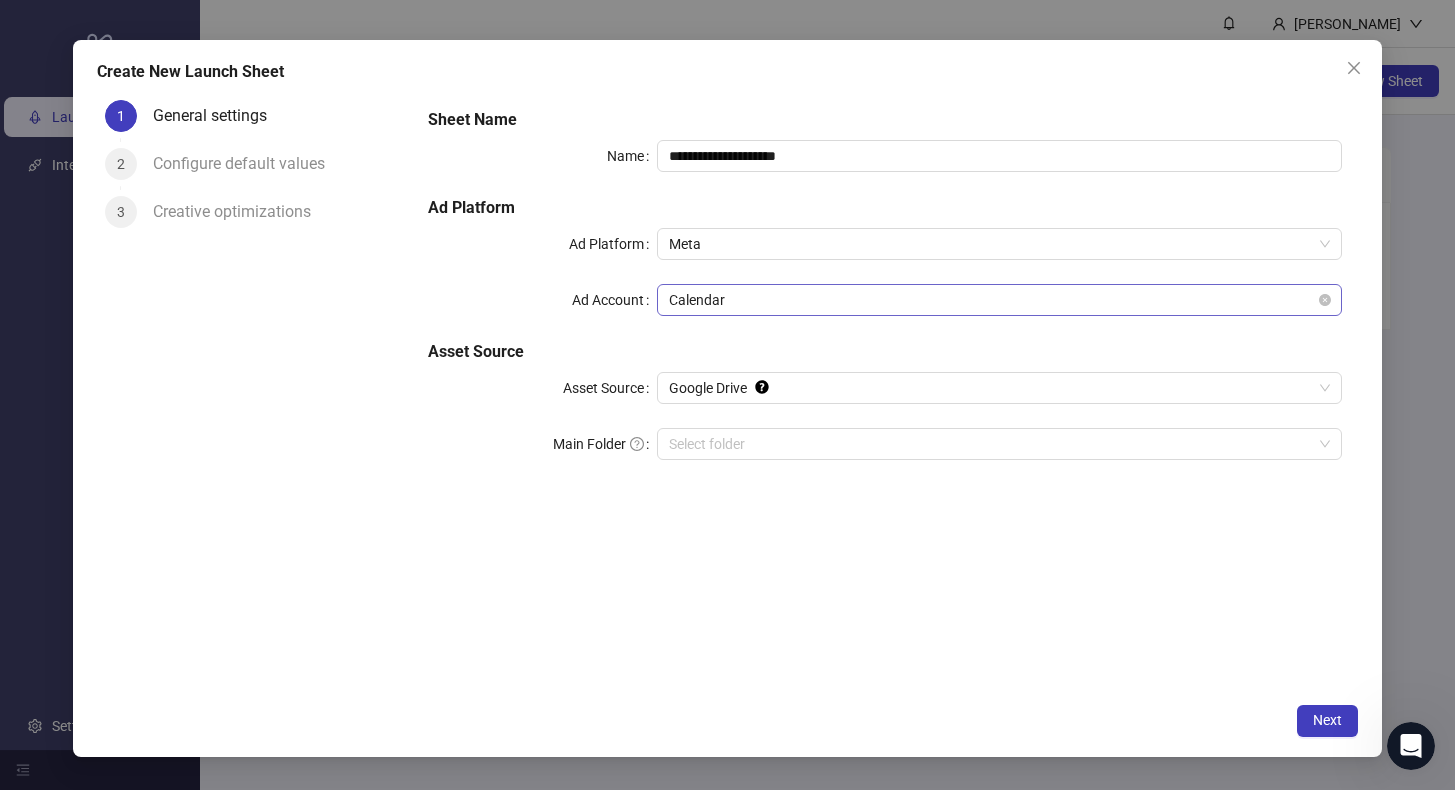 click on "Calendar" at bounding box center [1000, 300] 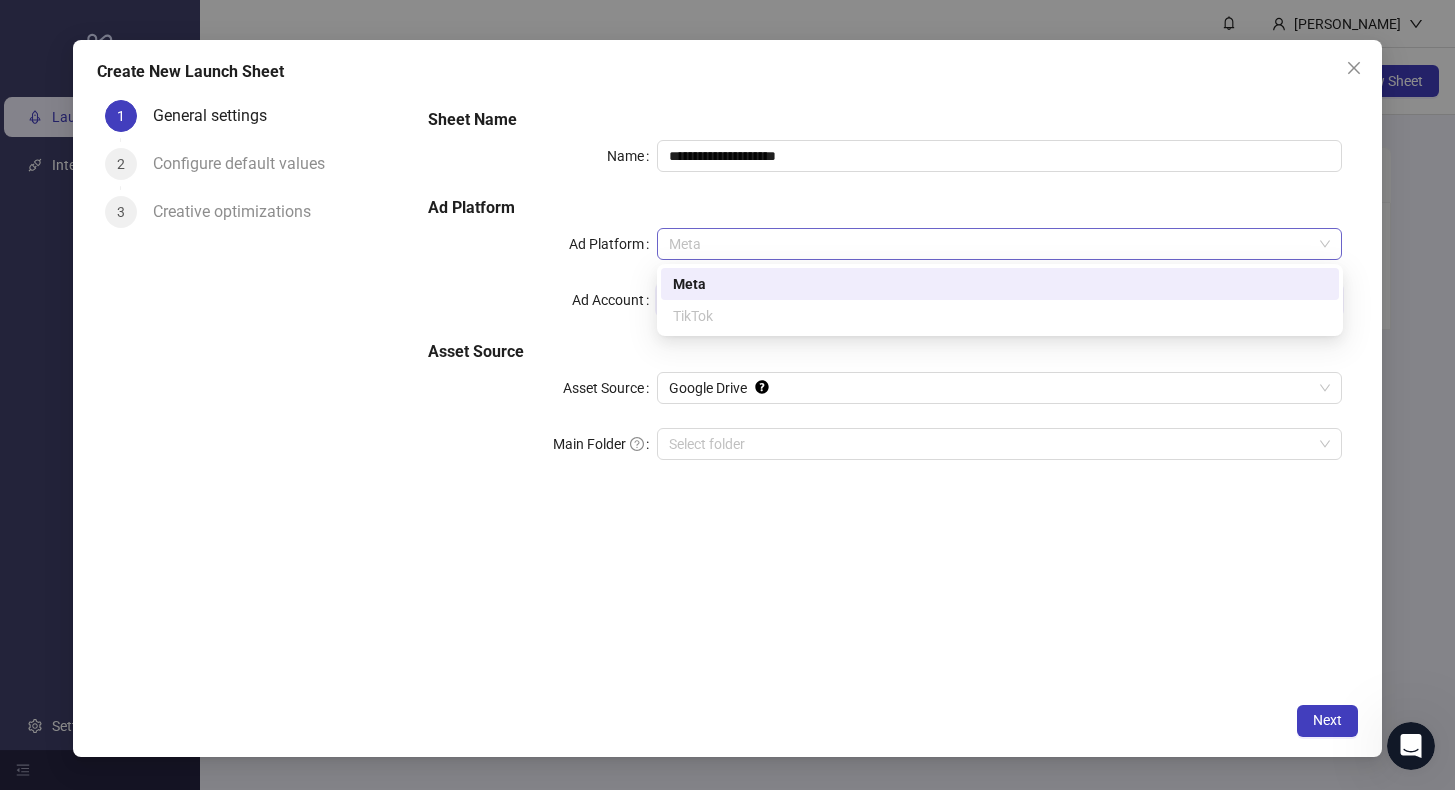click on "Meta" at bounding box center [1000, 244] 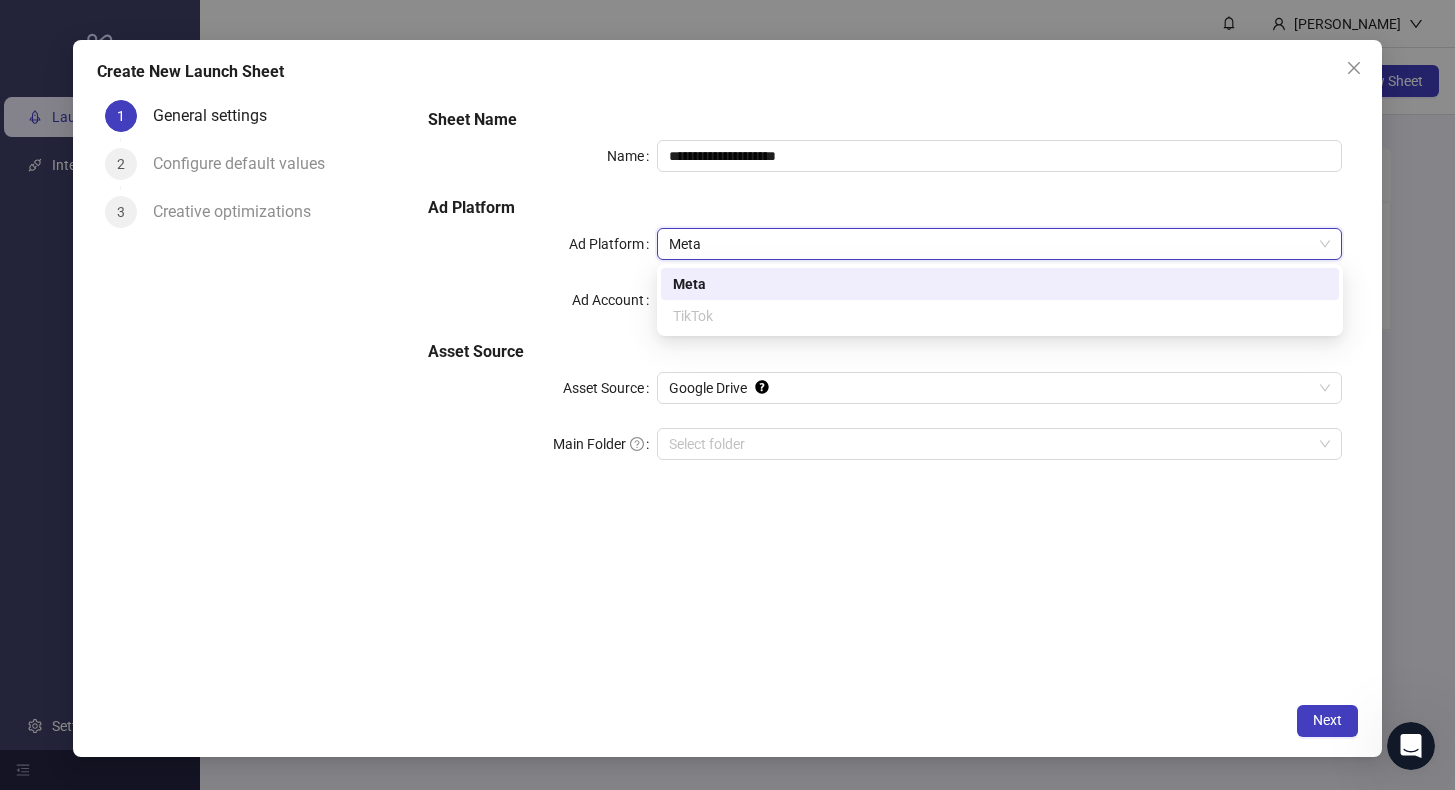 click on "**********" at bounding box center (885, 296) 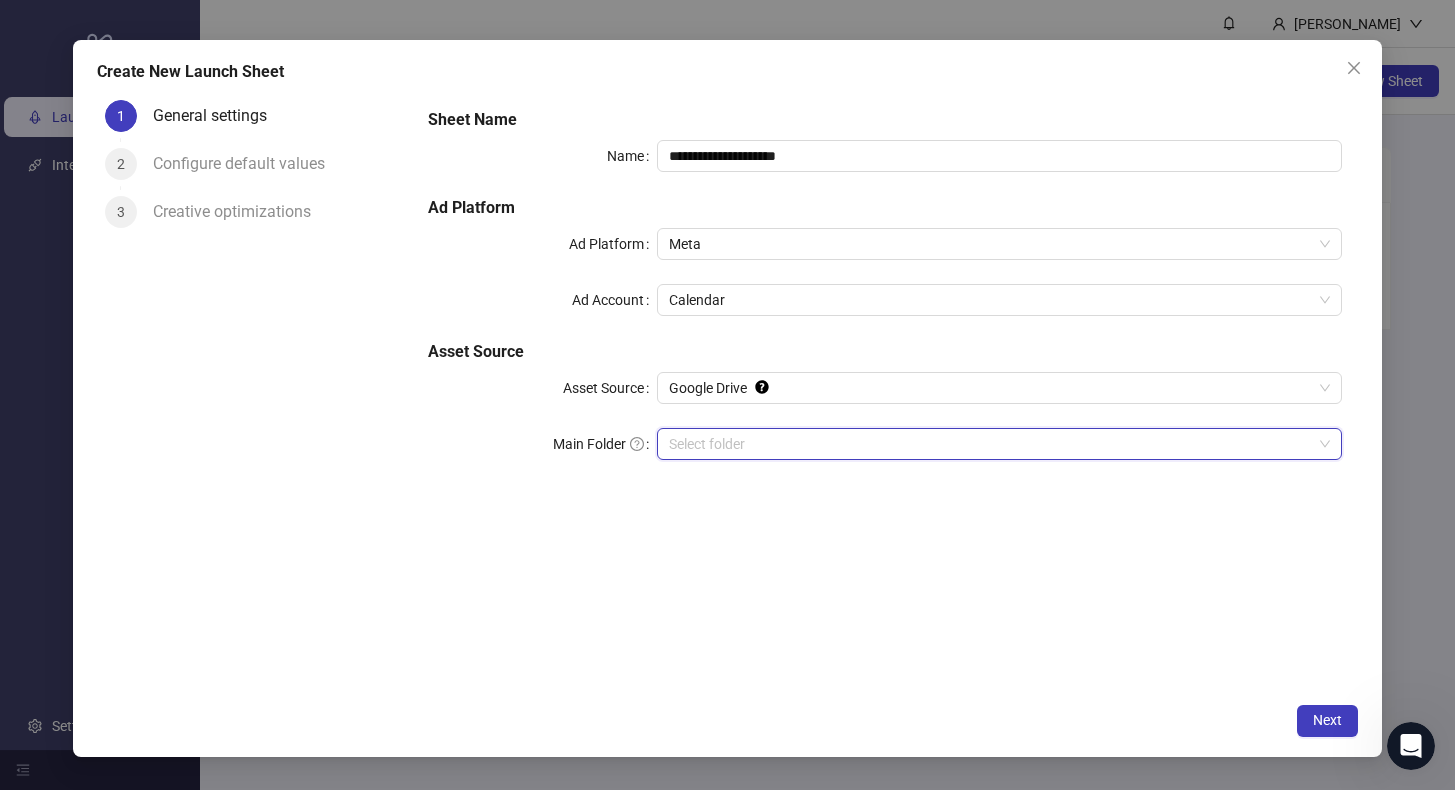 click on "Main Folder" at bounding box center (991, 444) 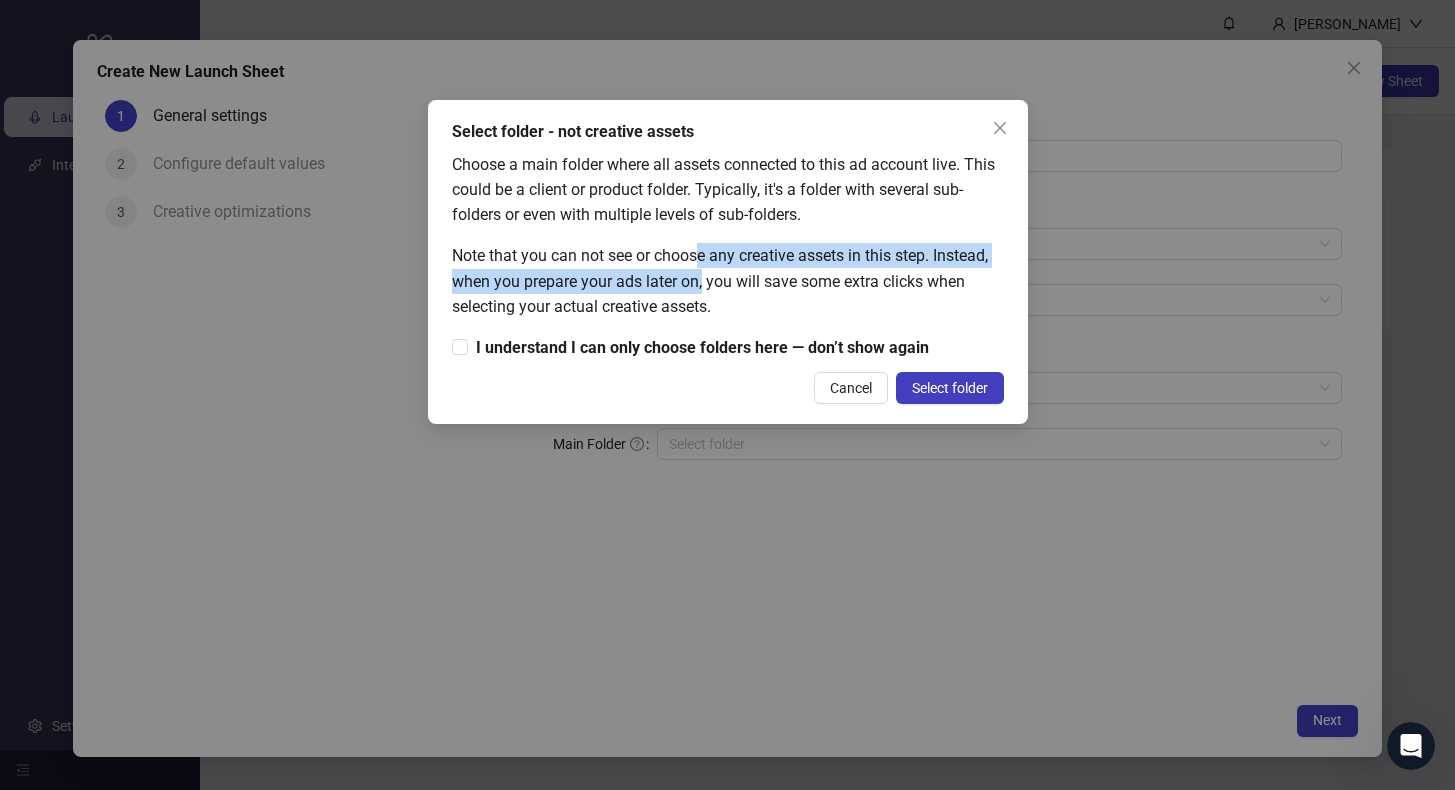 drag, startPoint x: 700, startPoint y: 265, endPoint x: 713, endPoint y: 282, distance: 21.400934 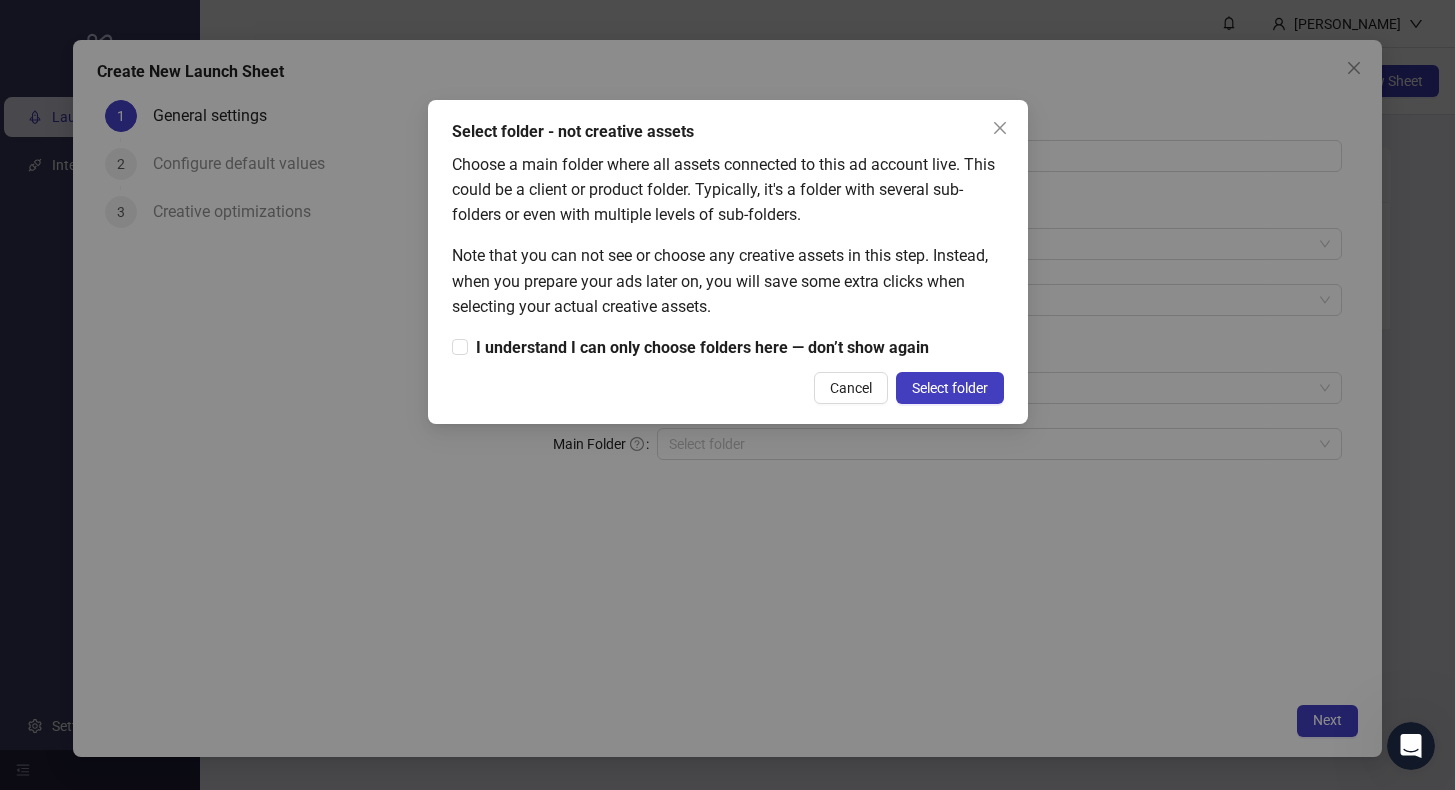 click on "Note that you can not see or choose any creative assets in this step. Instead, when you prepare your ads later on, you will save some extra clicks when selecting your actual creative assets." at bounding box center (728, 280) 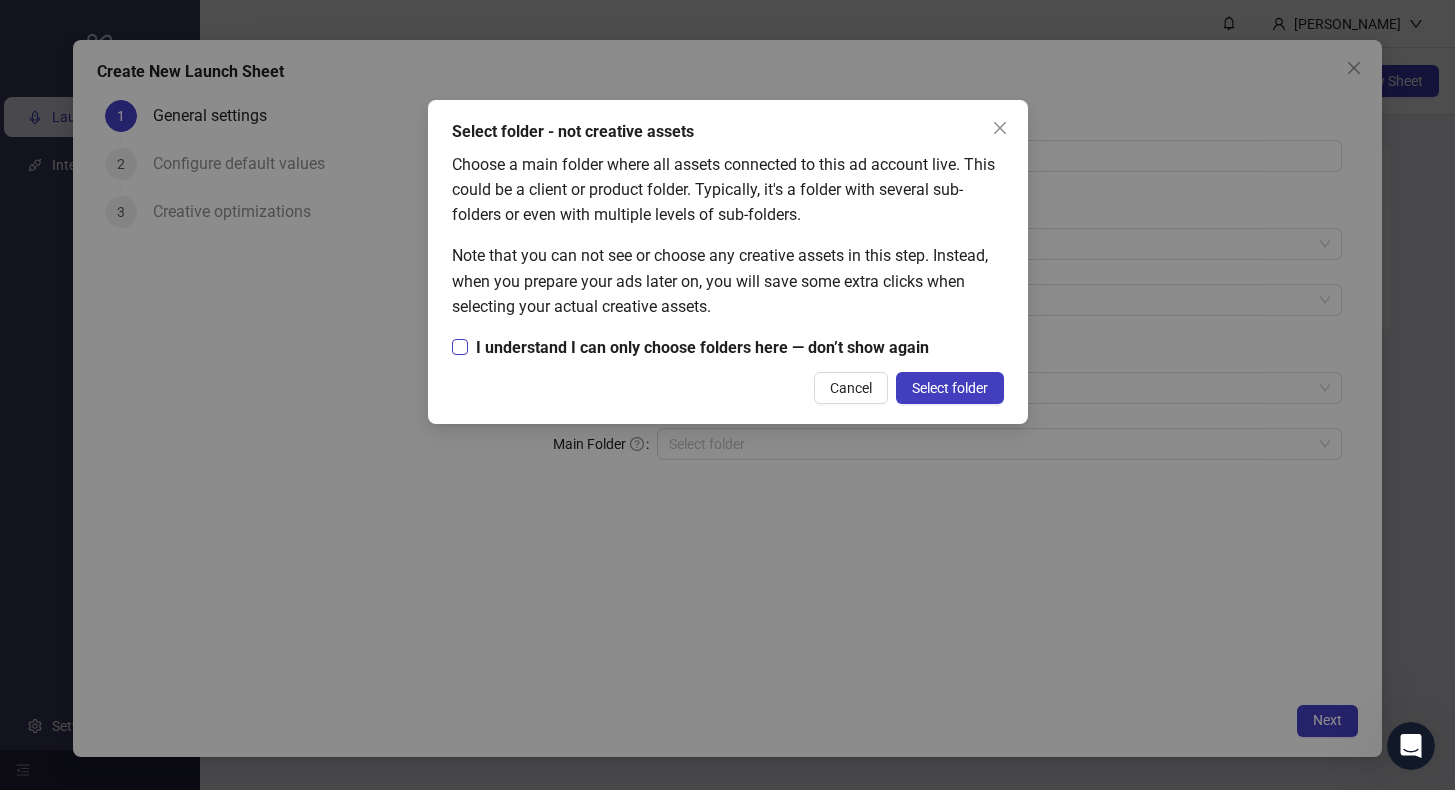 click on "I understand I can only choose folders here — don’t show again" at bounding box center (702, 347) 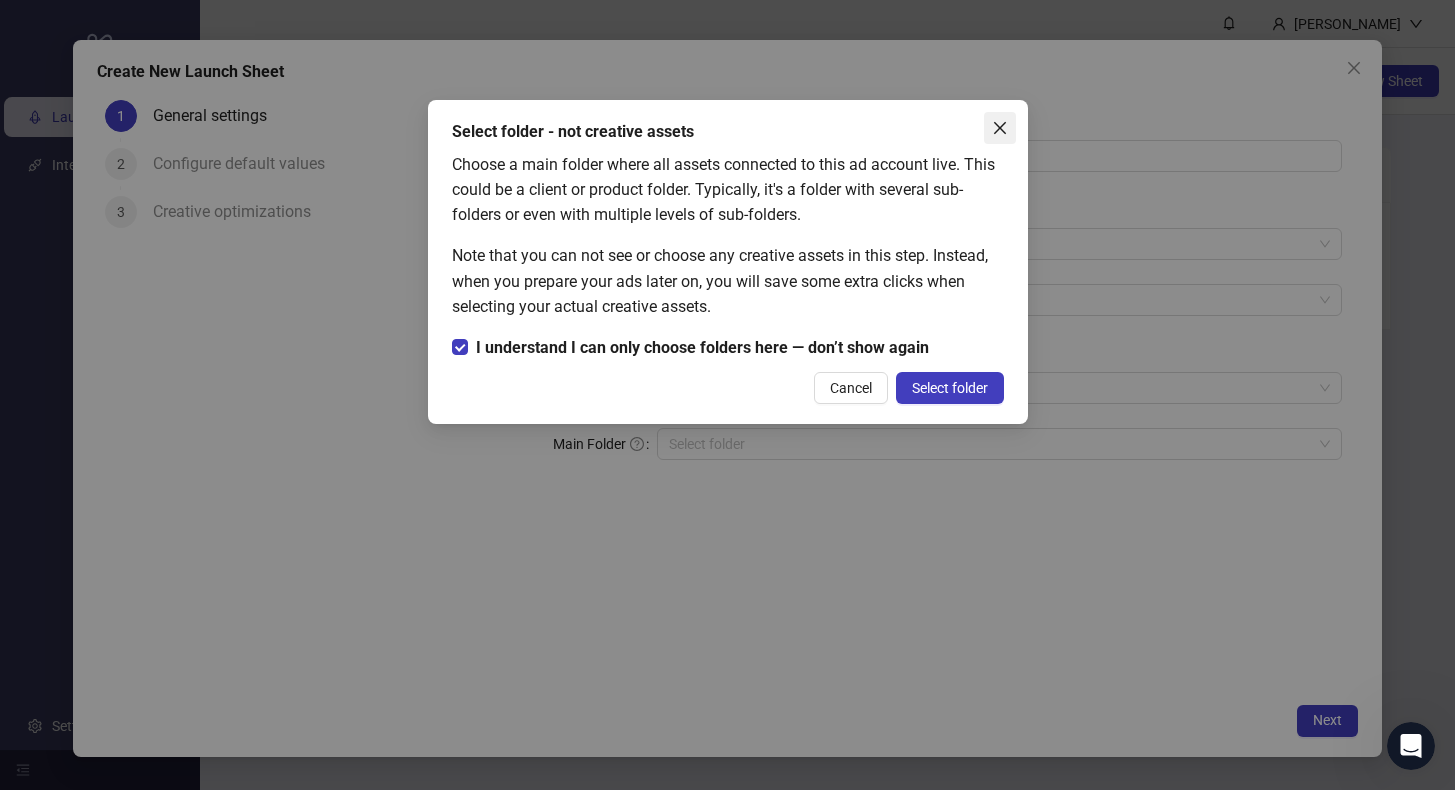 click at bounding box center (1000, 128) 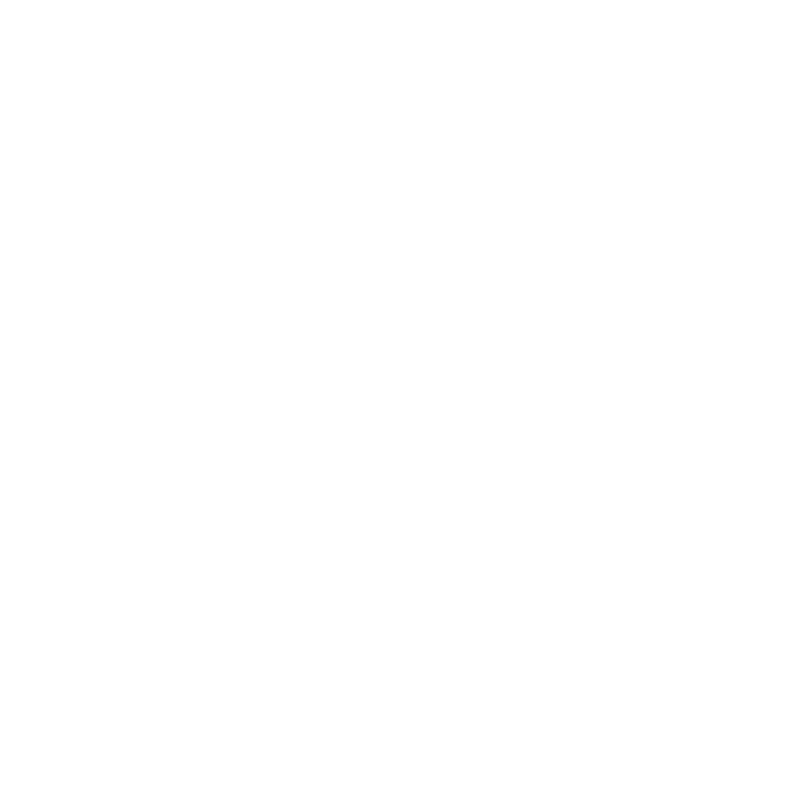 scroll, scrollTop: 0, scrollLeft: 0, axis: both 